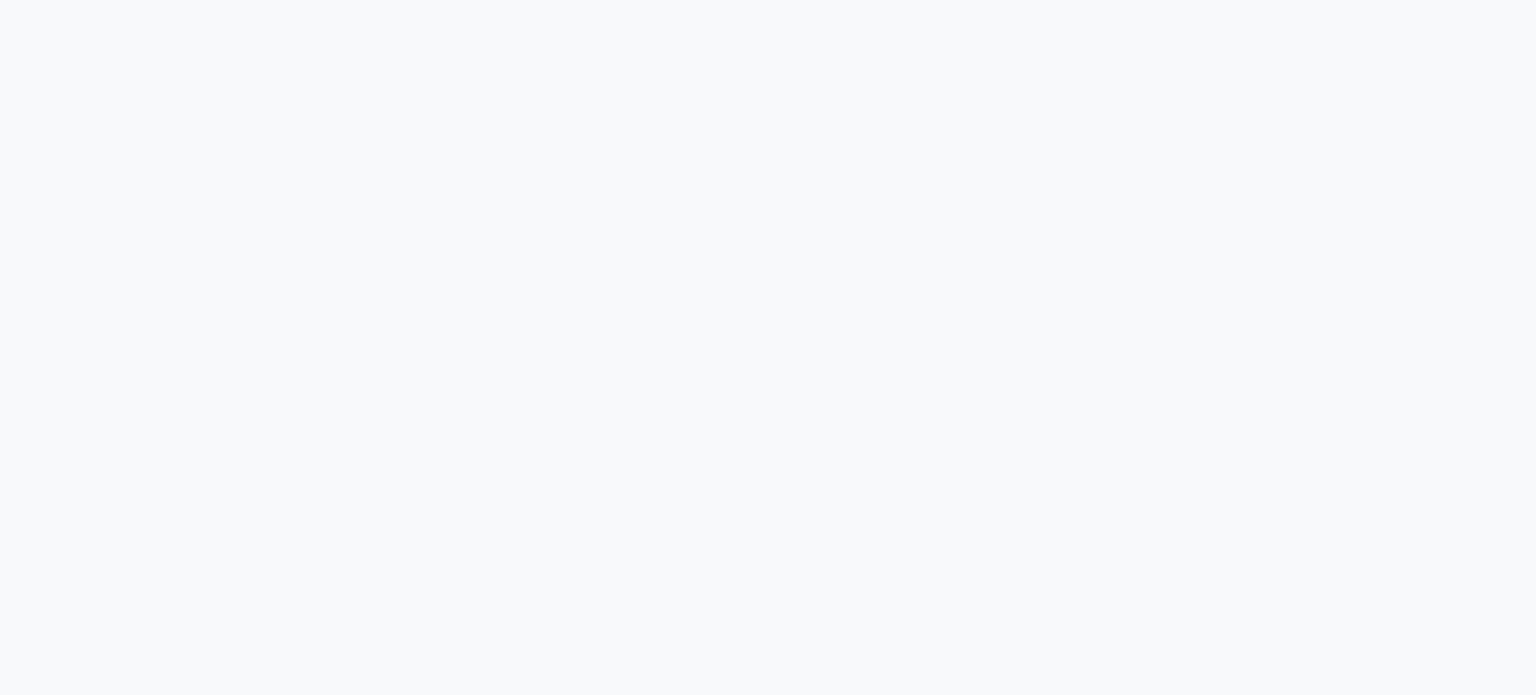 scroll, scrollTop: 0, scrollLeft: 0, axis: both 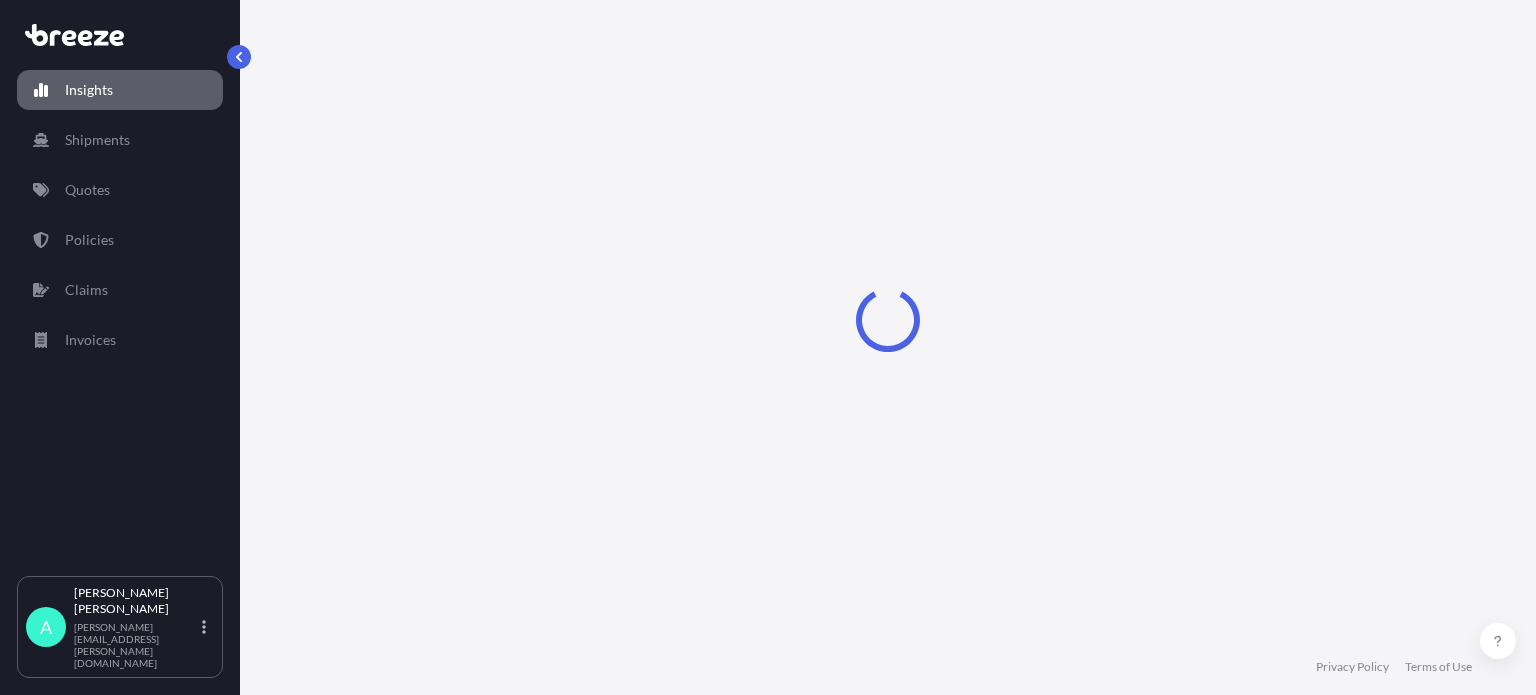 select on "2025" 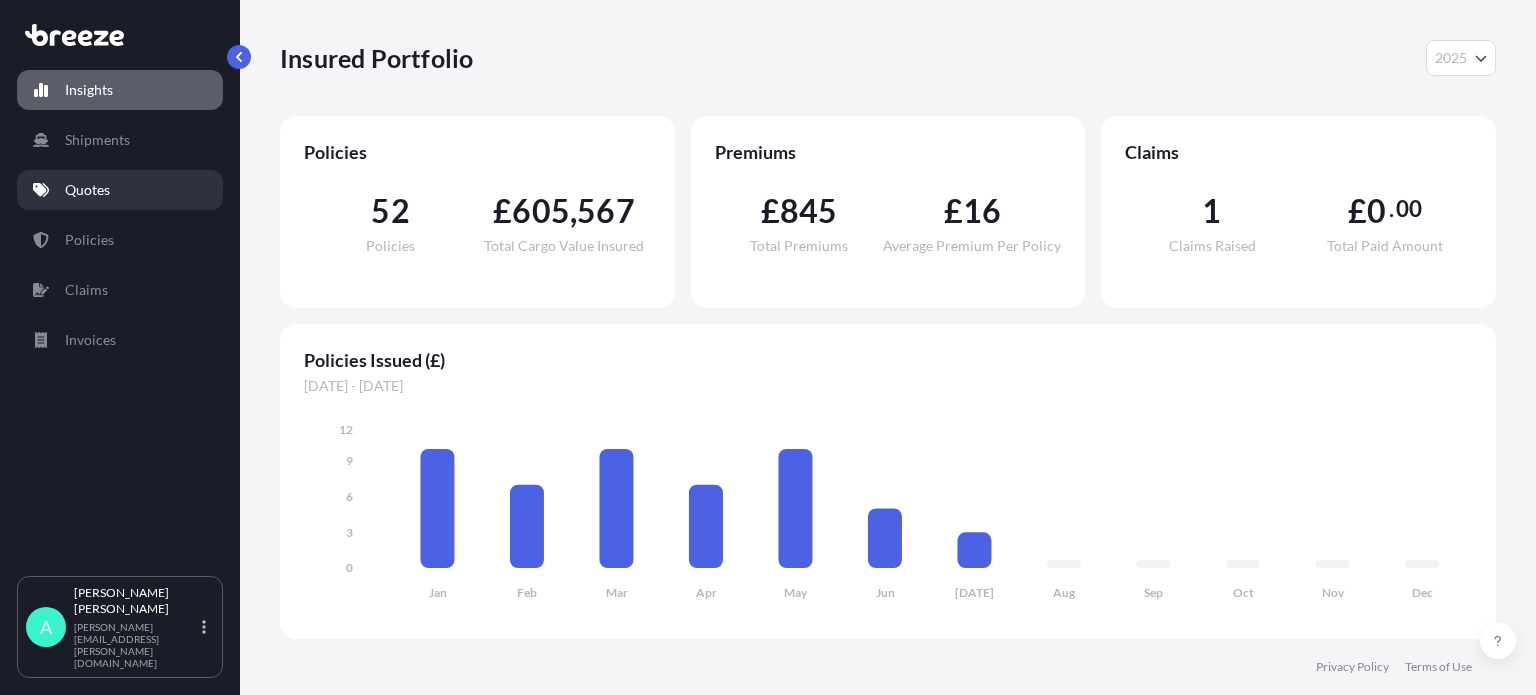 click on "Quotes" at bounding box center [120, 190] 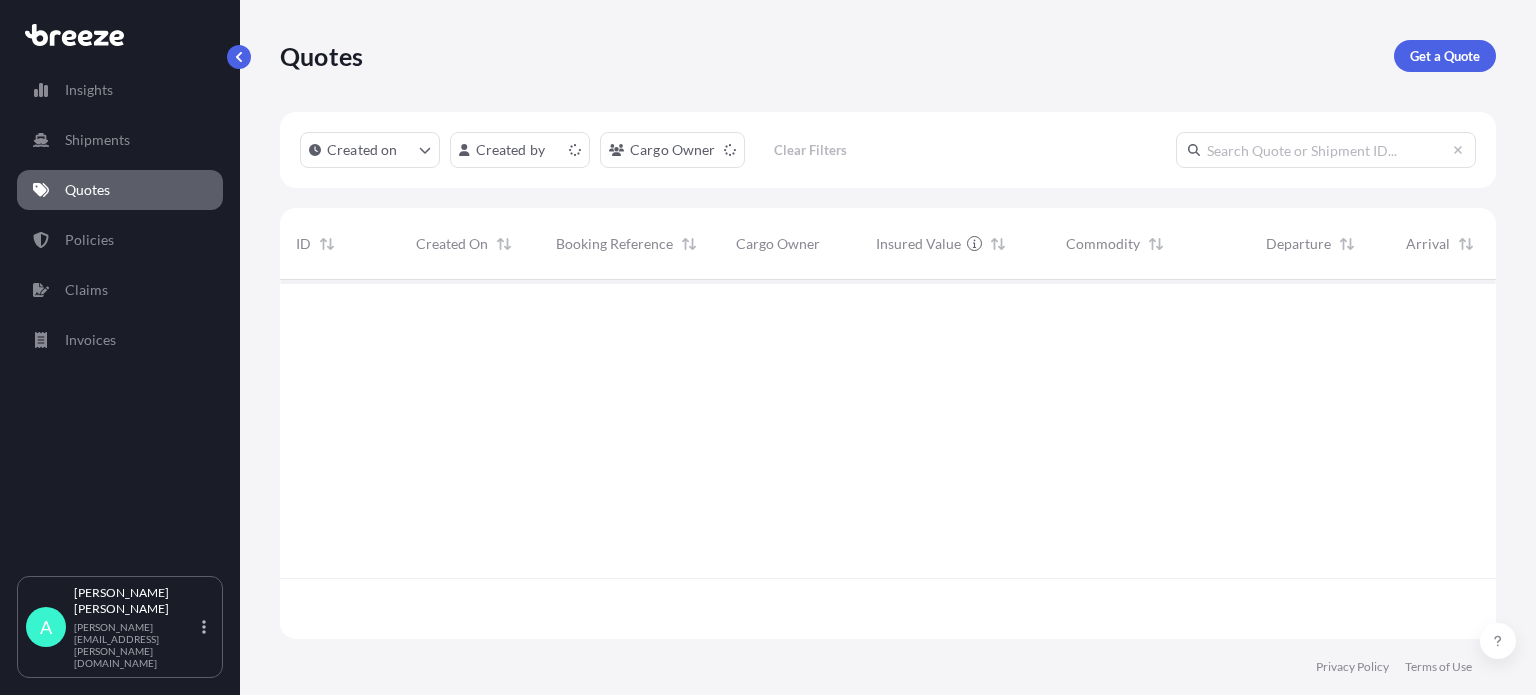 scroll, scrollTop: 16, scrollLeft: 16, axis: both 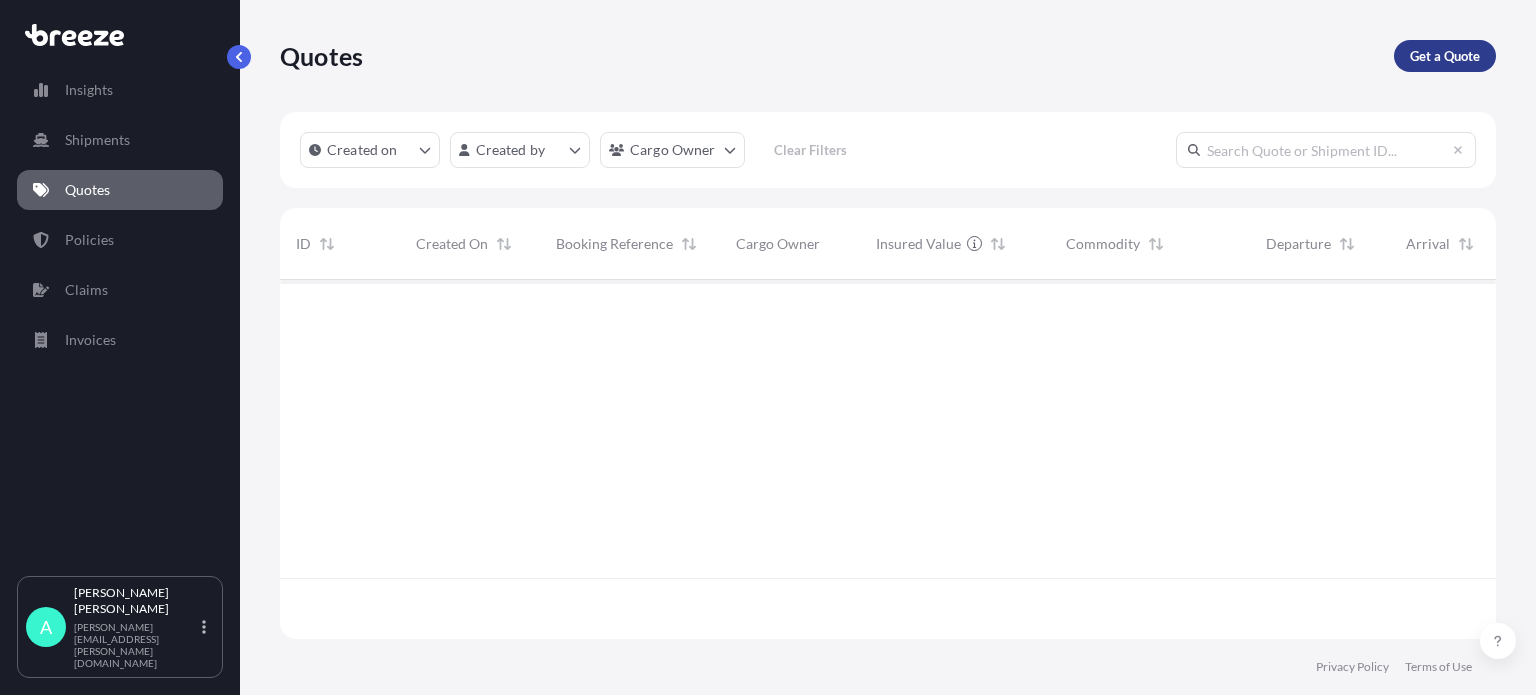click on "Get a Quote" at bounding box center [1445, 56] 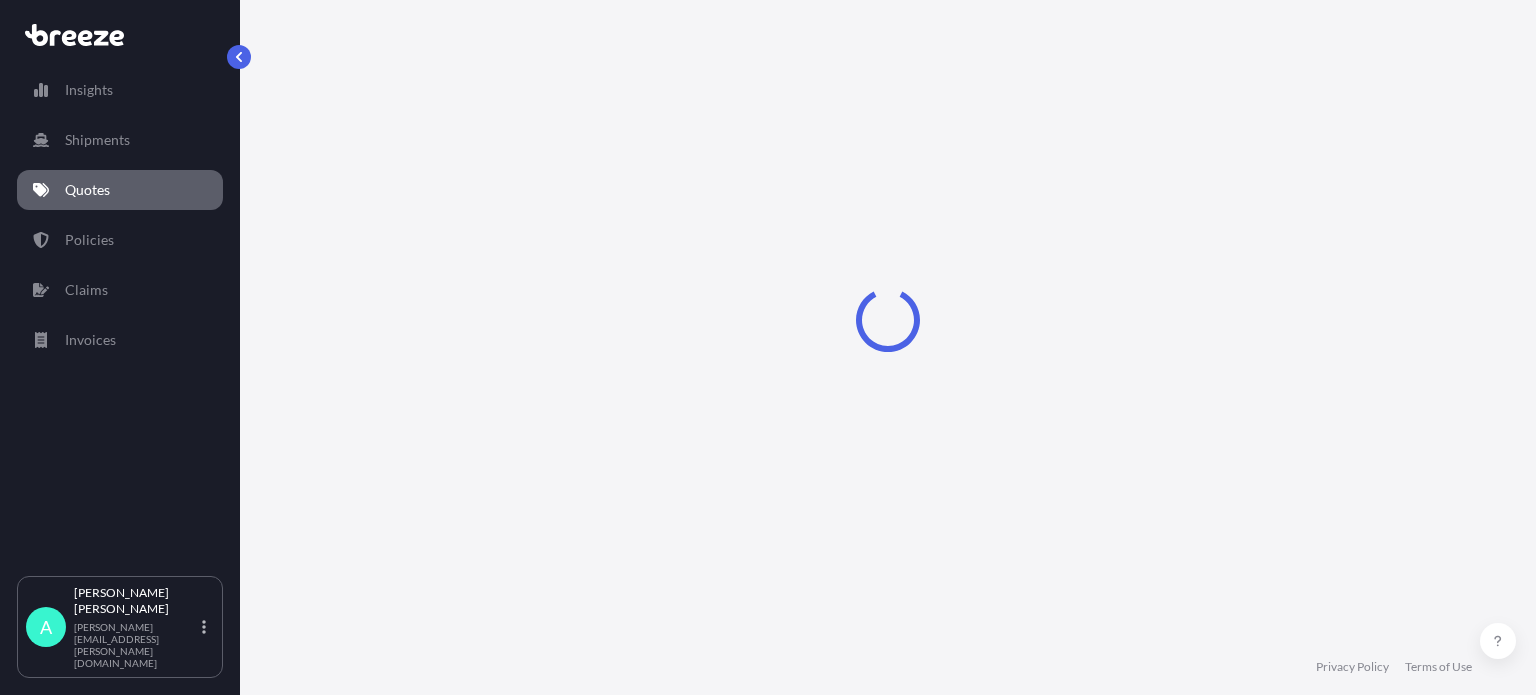 select on "Sea" 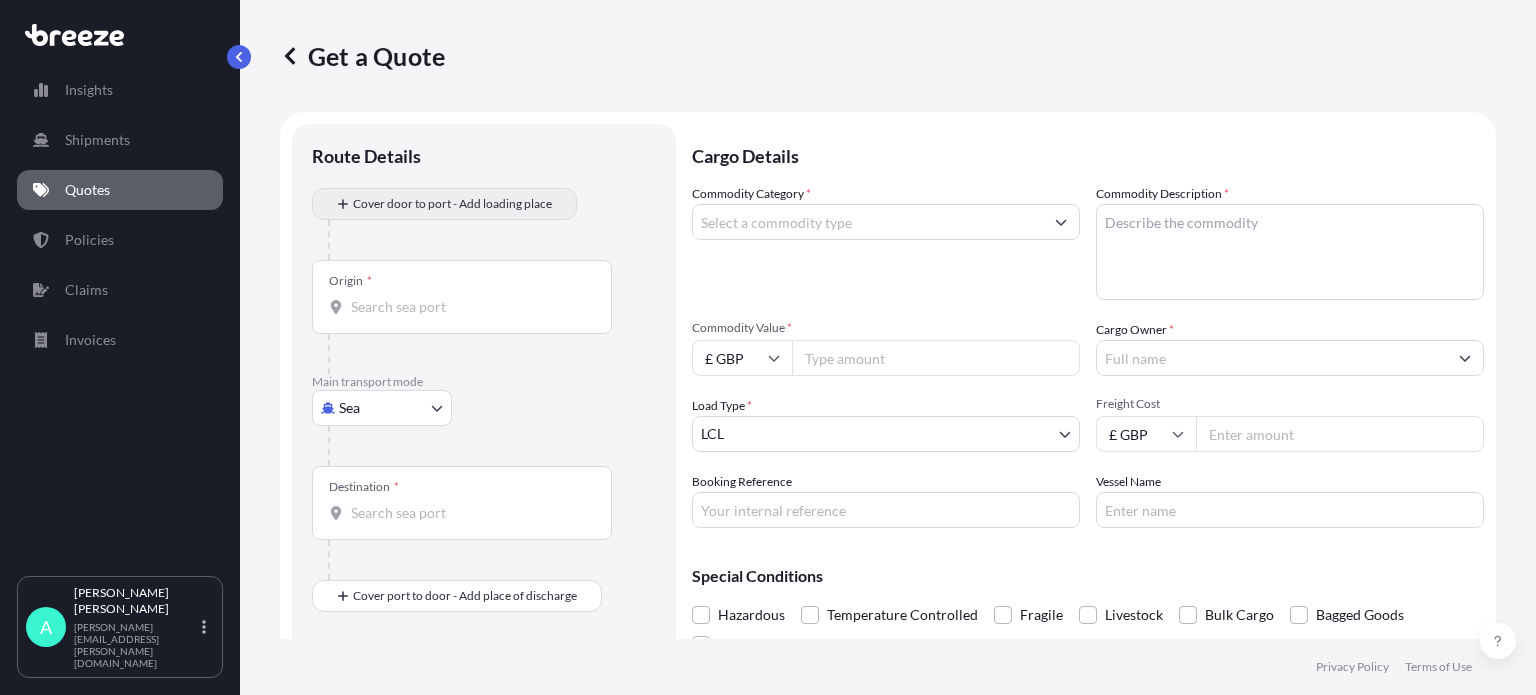 scroll, scrollTop: 32, scrollLeft: 0, axis: vertical 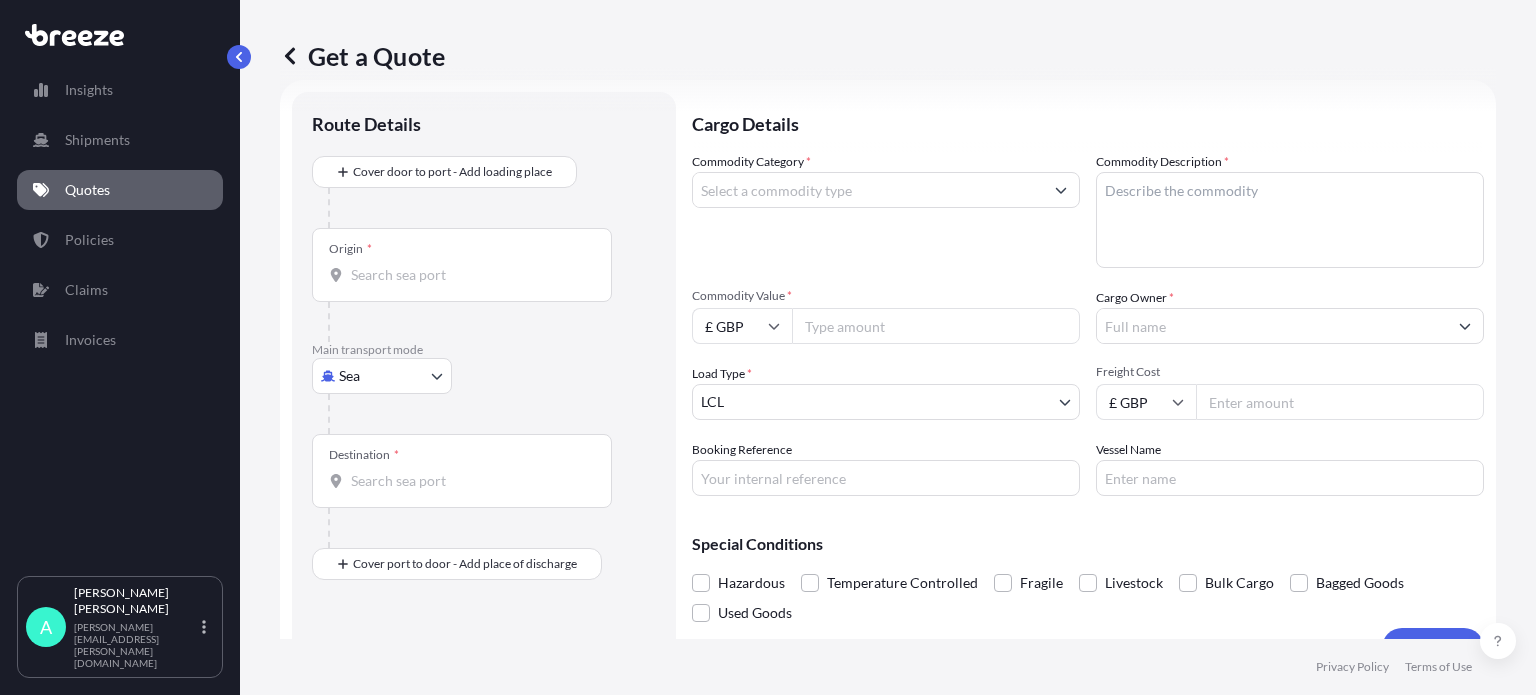 click on "Origin *" at bounding box center (469, 275) 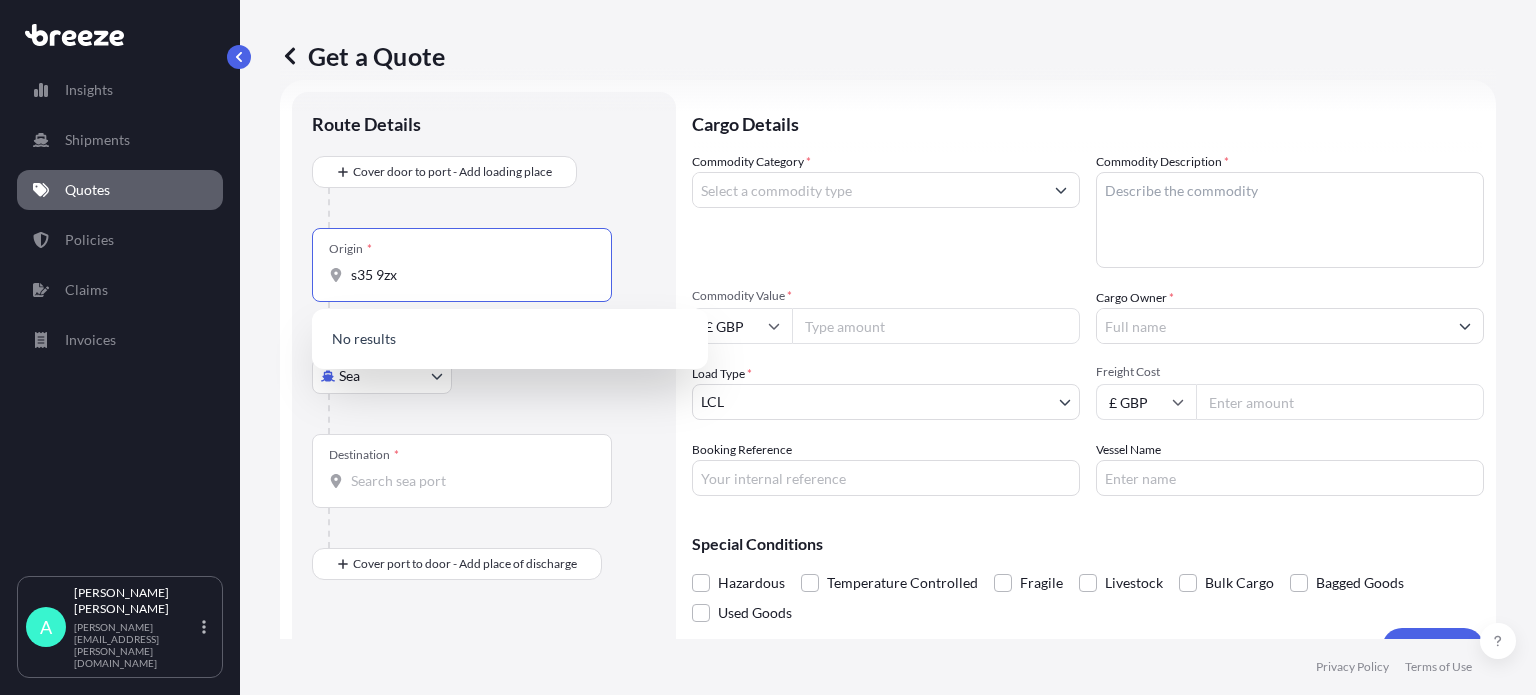 type on "s35 9zx" 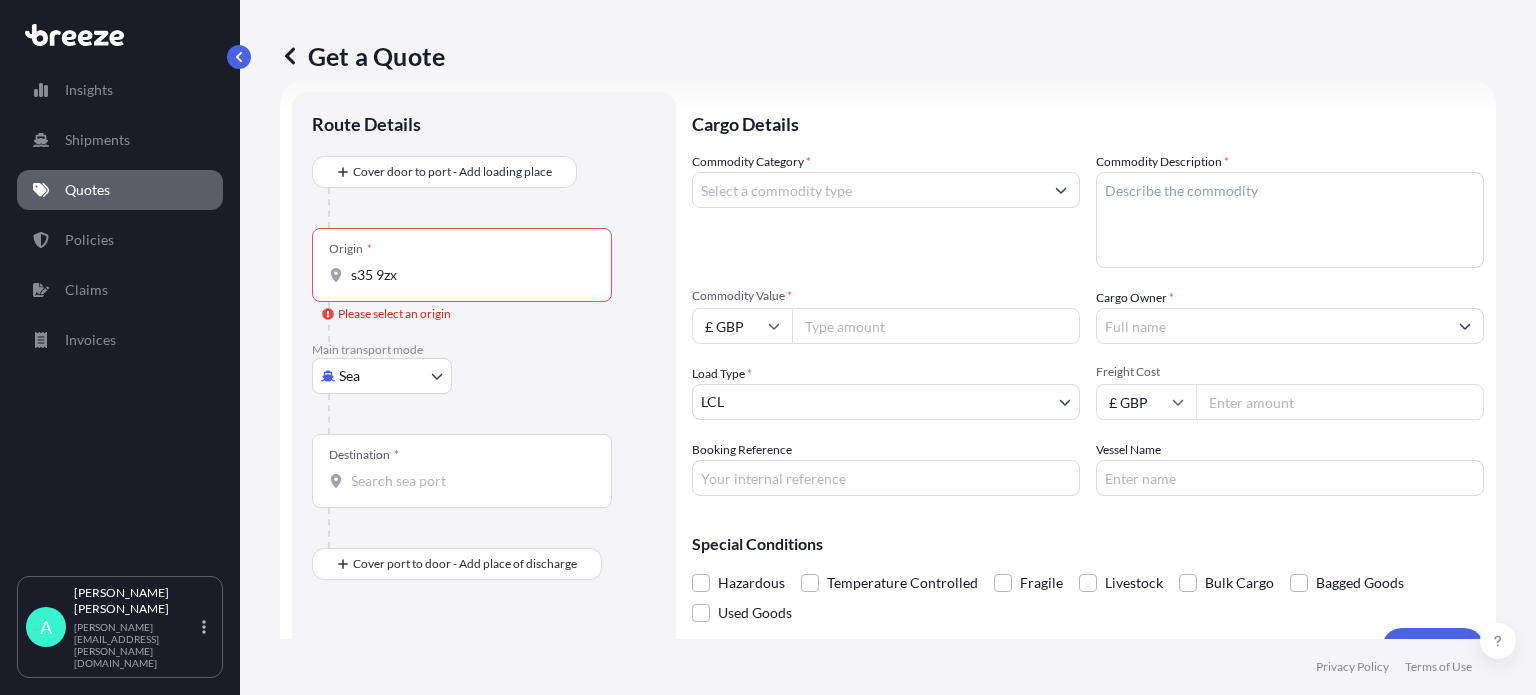 click on "Get a Quote Route Details   Cover door to port - Add loading place Place of loading Road Road Rail Origin * s35 9zx Please select an origin Main transport mode Sea Sea Air Road Rail Destination * Cover port to door - Add place of discharge Road Road Rail Place of Discharge Cargo Details Commodity Category * Commodity Description * Commodity Value   * £ GBP Cargo Owner * Load Type * LCL LCL FCL Freight Cost   £ GBP Booking Reference Vessel Name Special Conditions Hazardous Temperature Controlled Fragile Livestock Bulk Cargo Bagged Goods Used Goods Get a Quote" at bounding box center [888, 319] 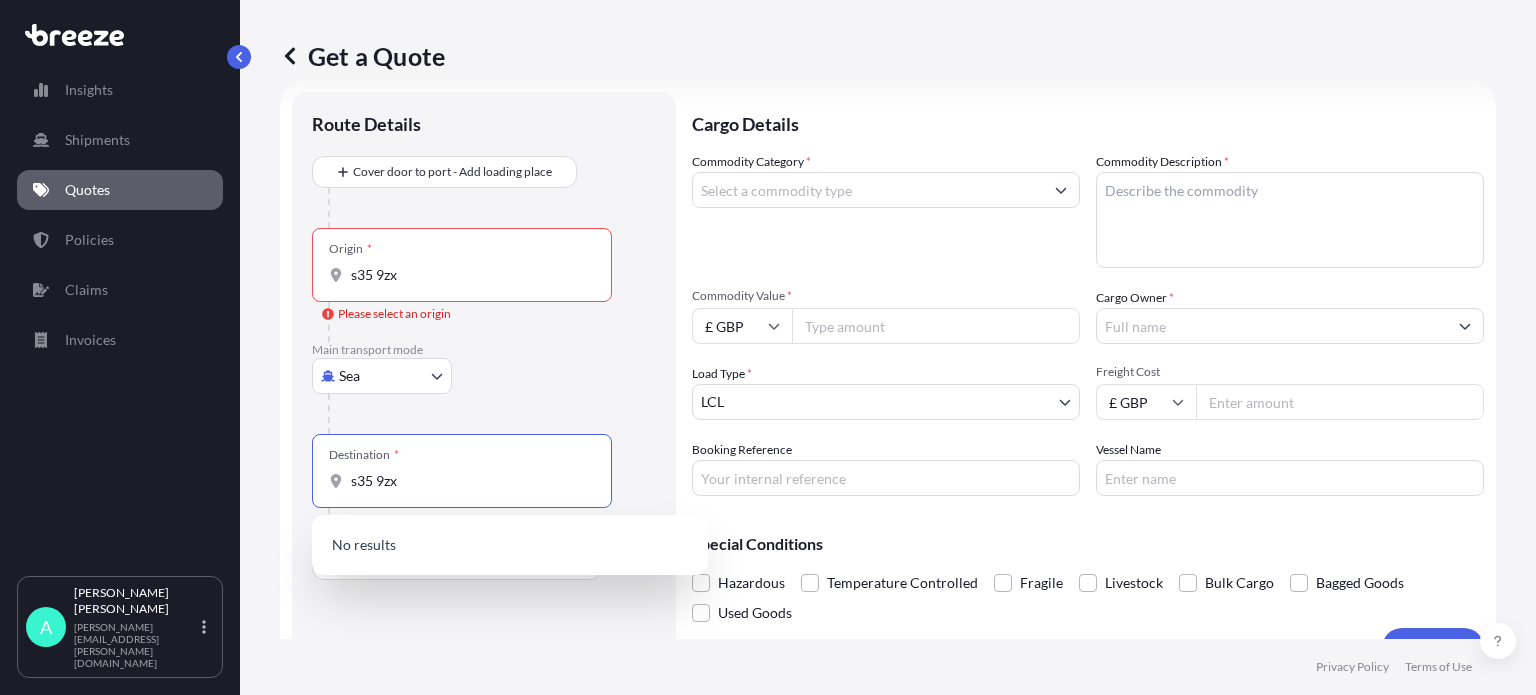 type on "s35 9zx" 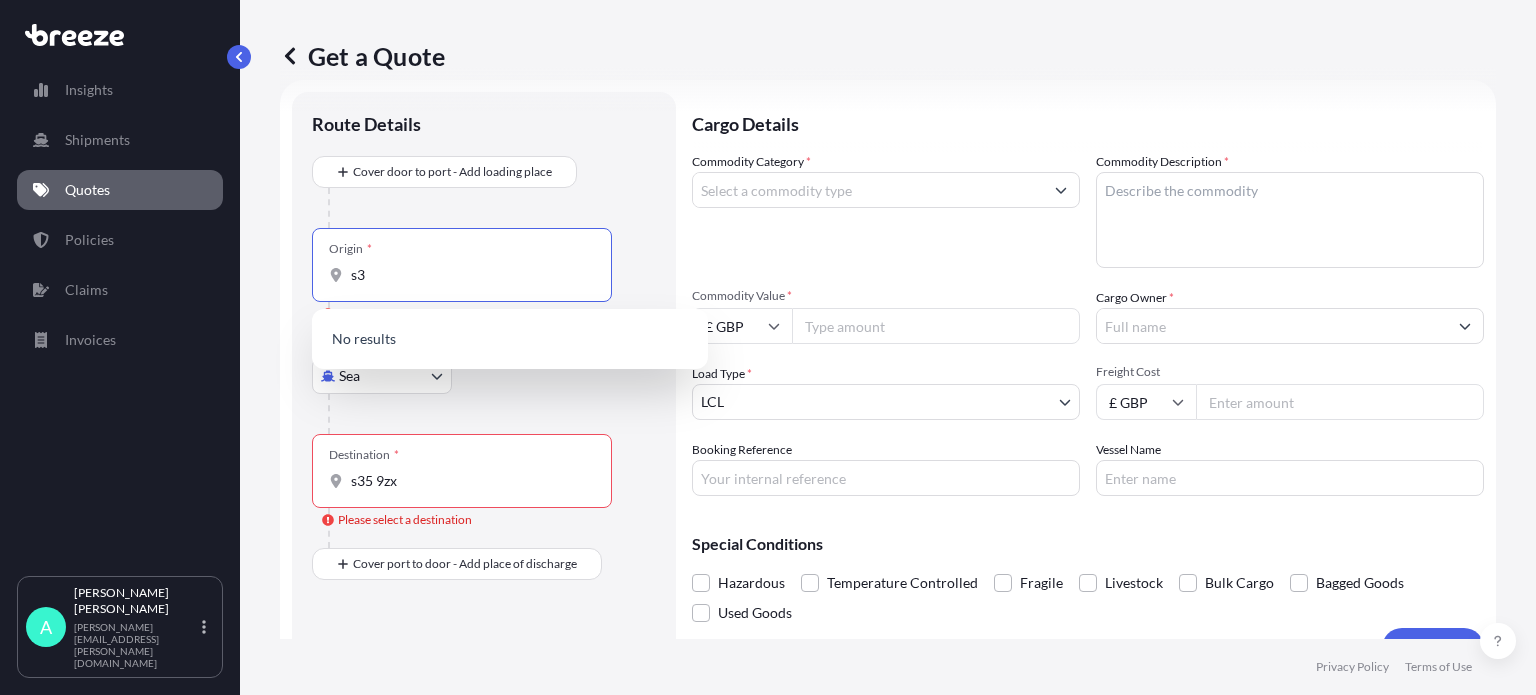 type on "s" 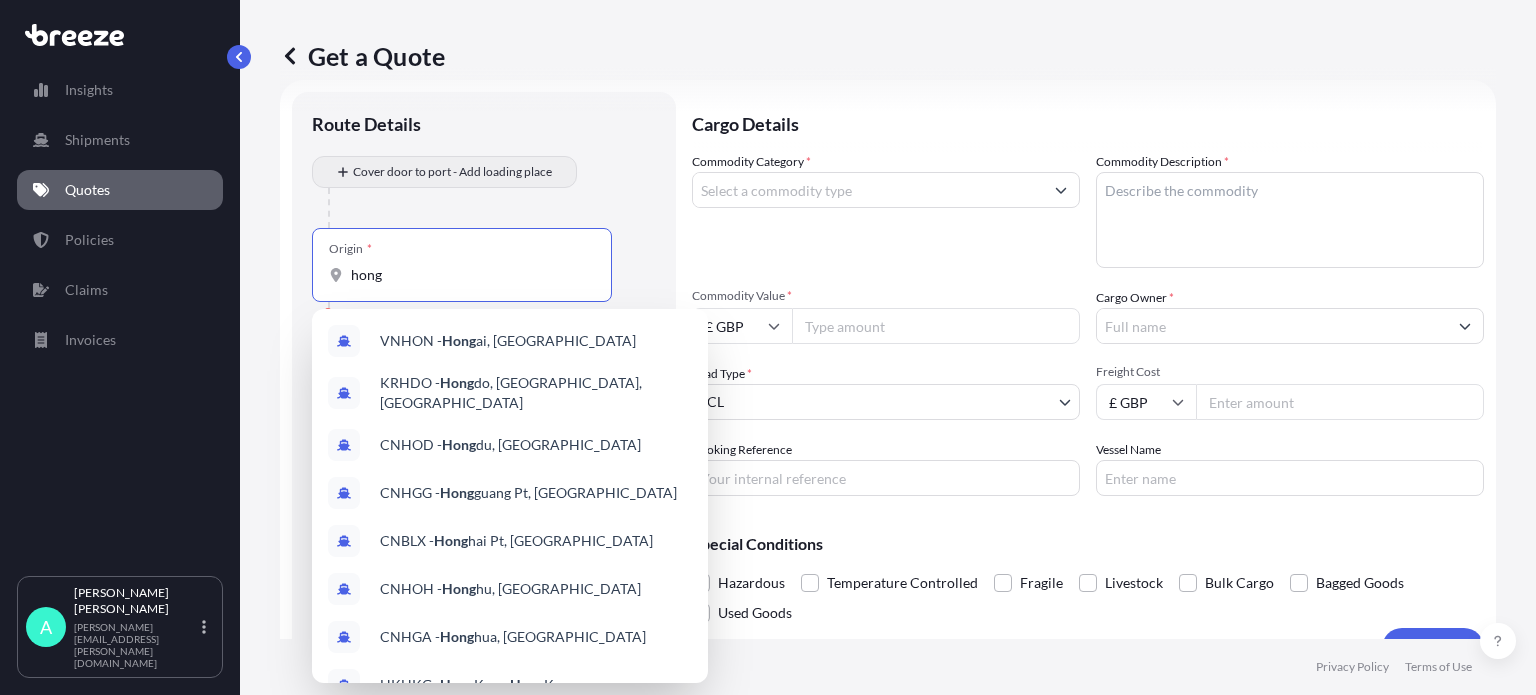 type on "hong" 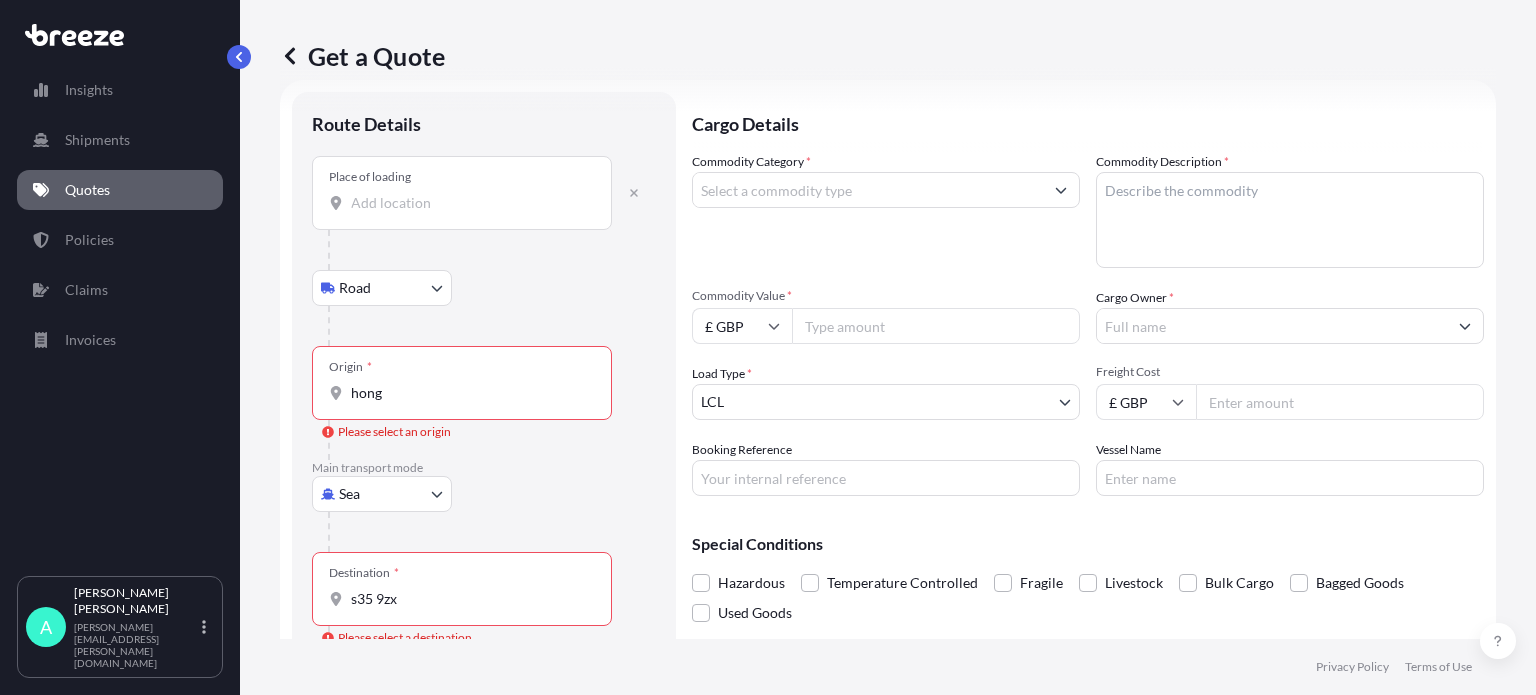 click on "Place of loading" at bounding box center (462, 193) 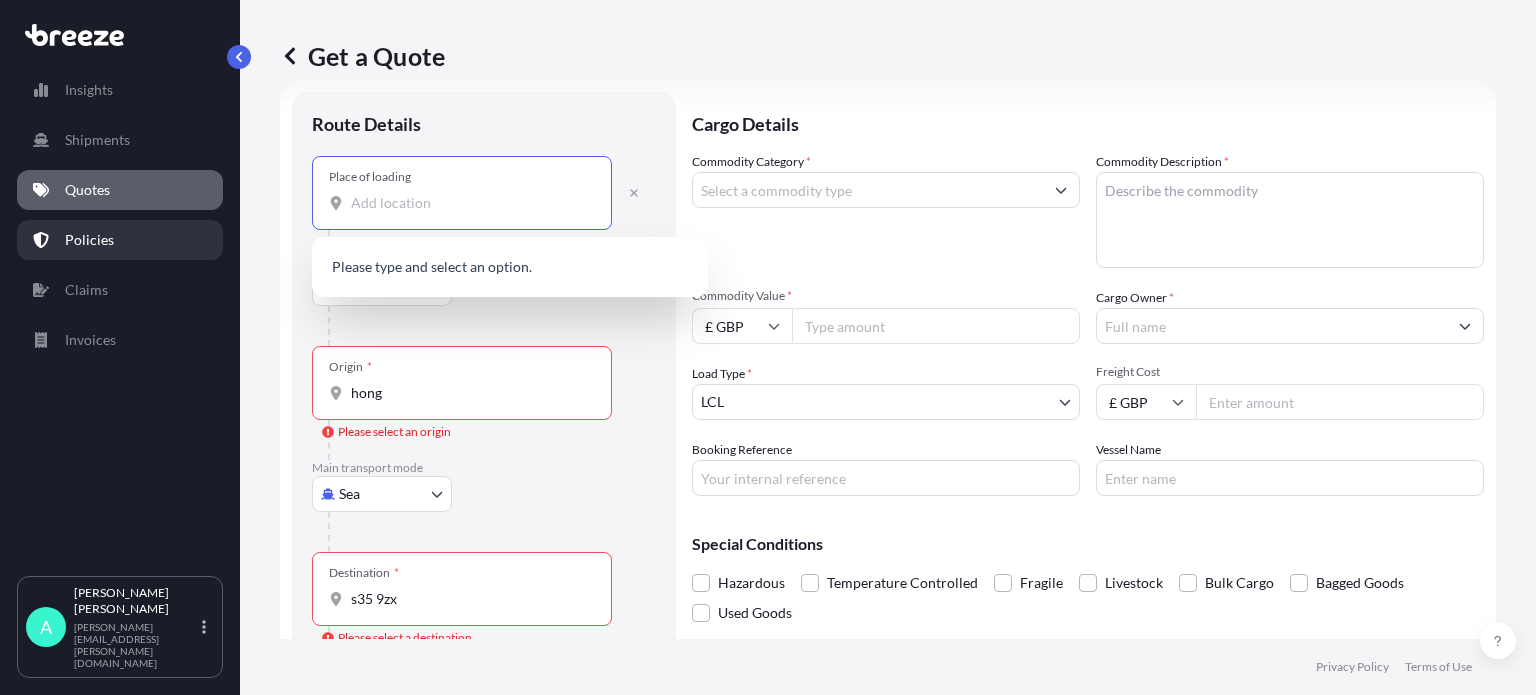 click on "Policies" at bounding box center (120, 240) 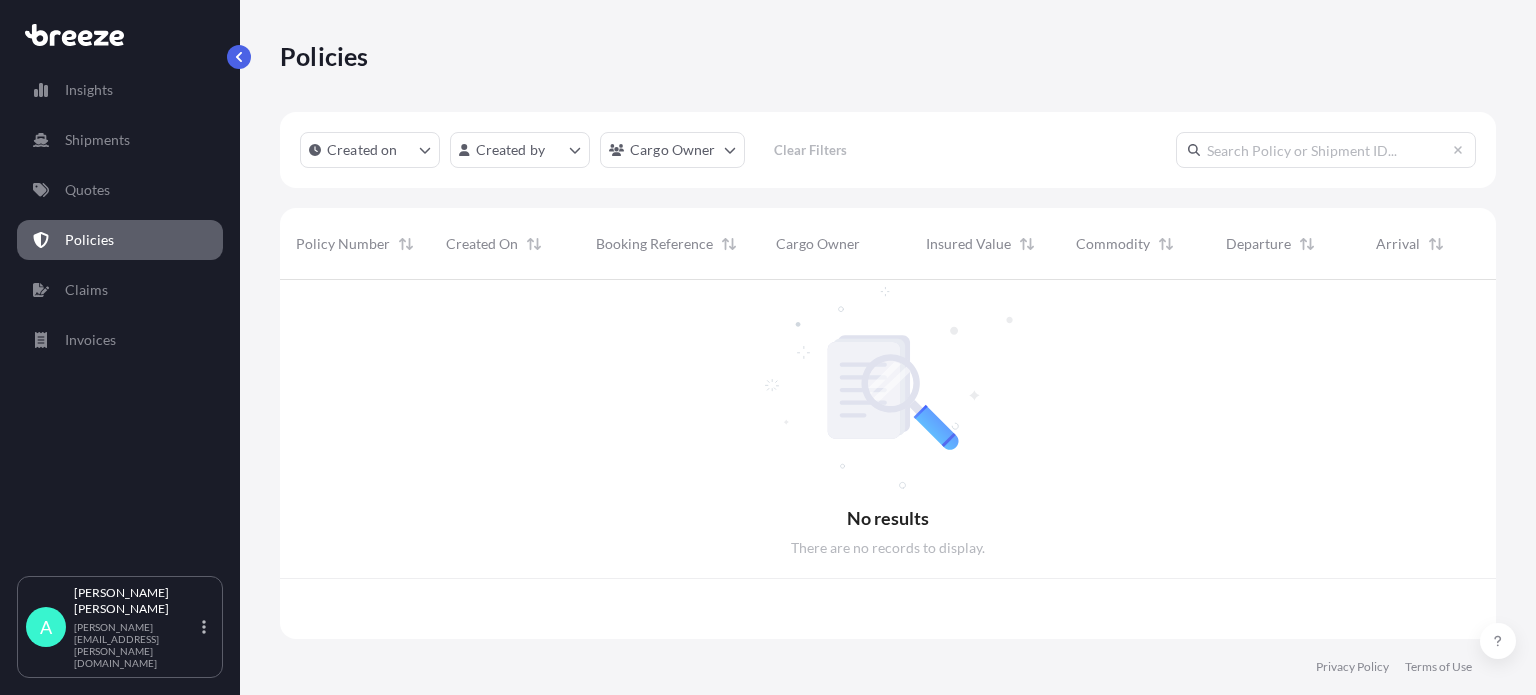 scroll, scrollTop: 0, scrollLeft: 0, axis: both 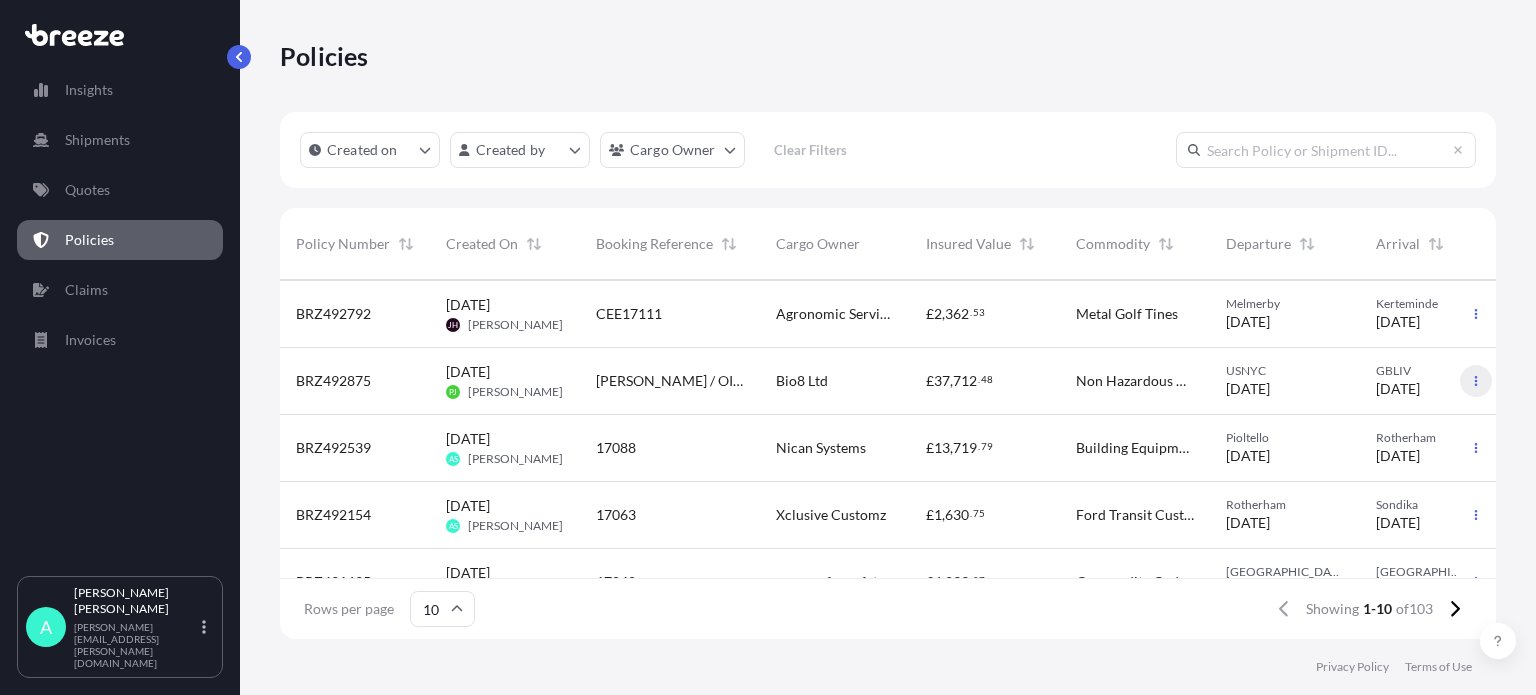 click 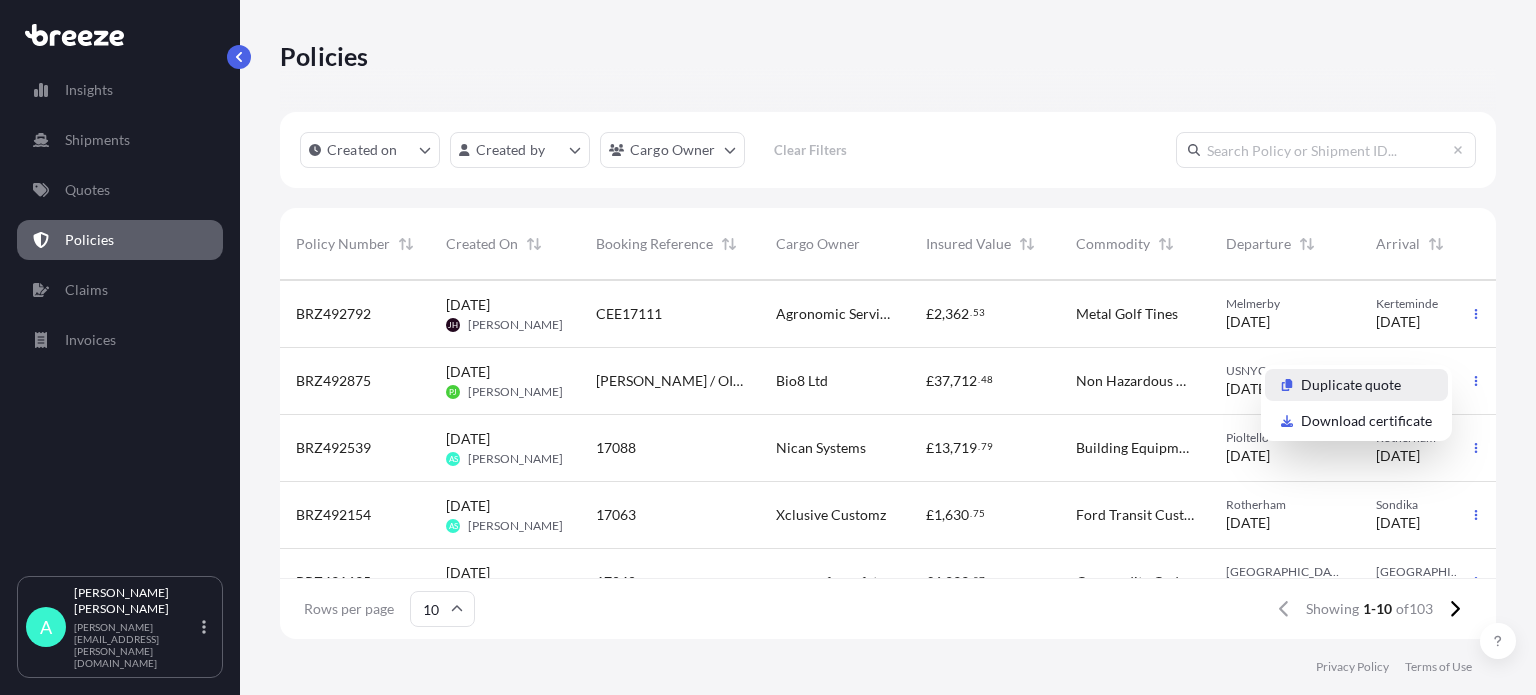 click on "Duplicate quote" at bounding box center [1351, 385] 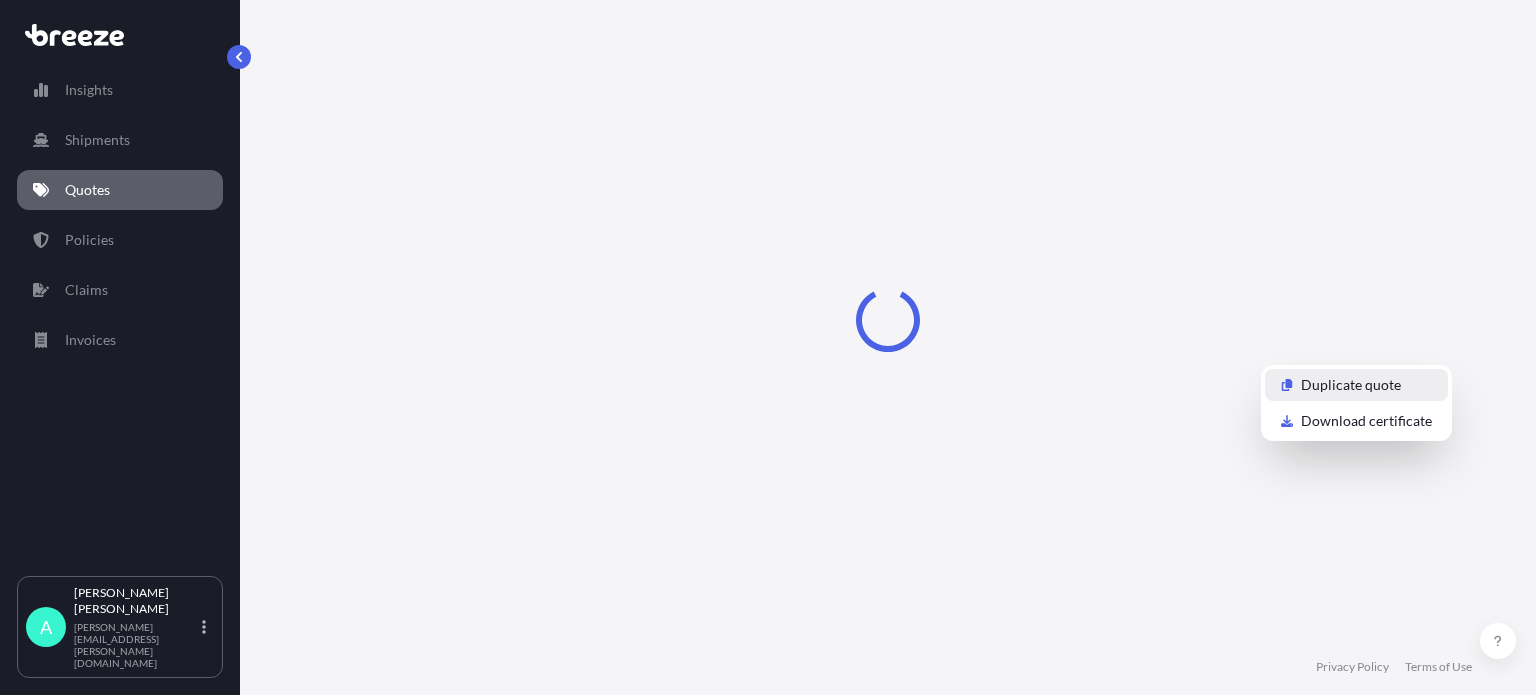 select on "Road" 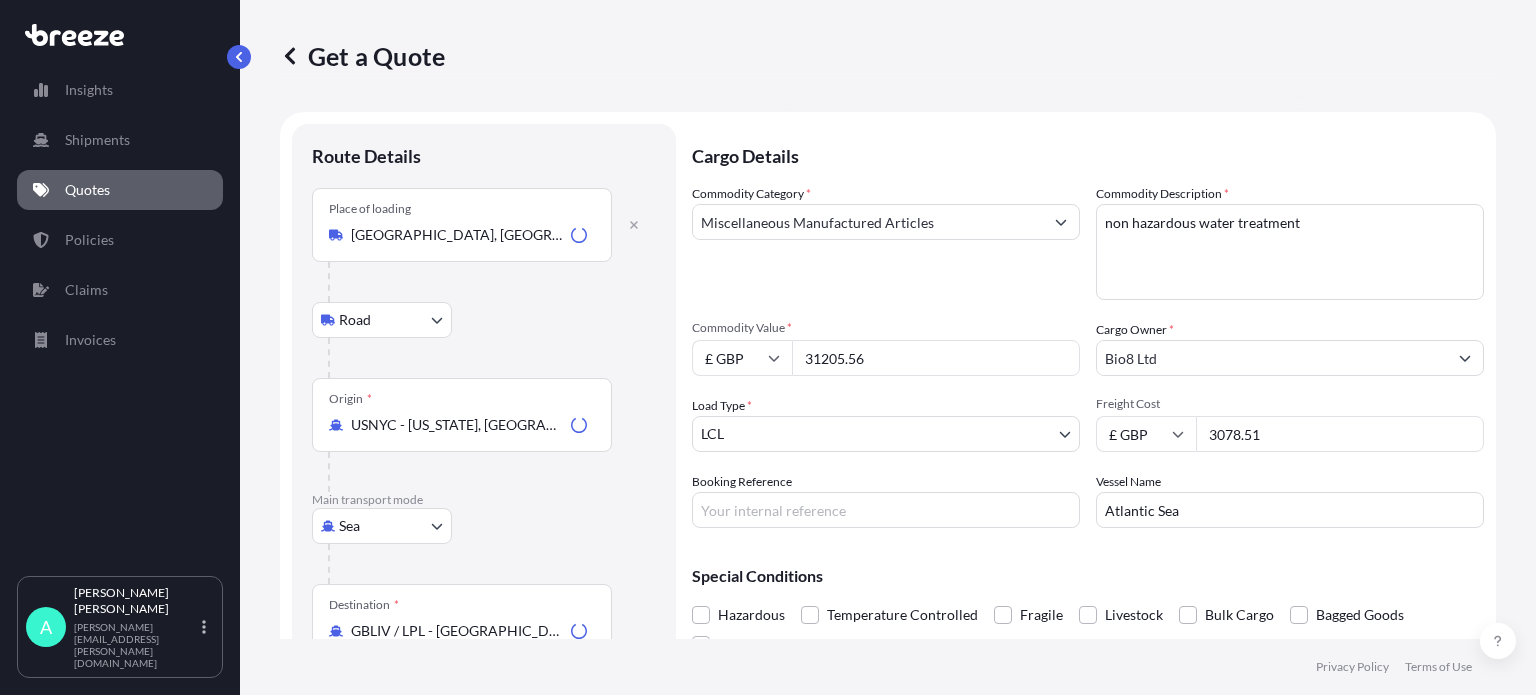 scroll, scrollTop: 32, scrollLeft: 0, axis: vertical 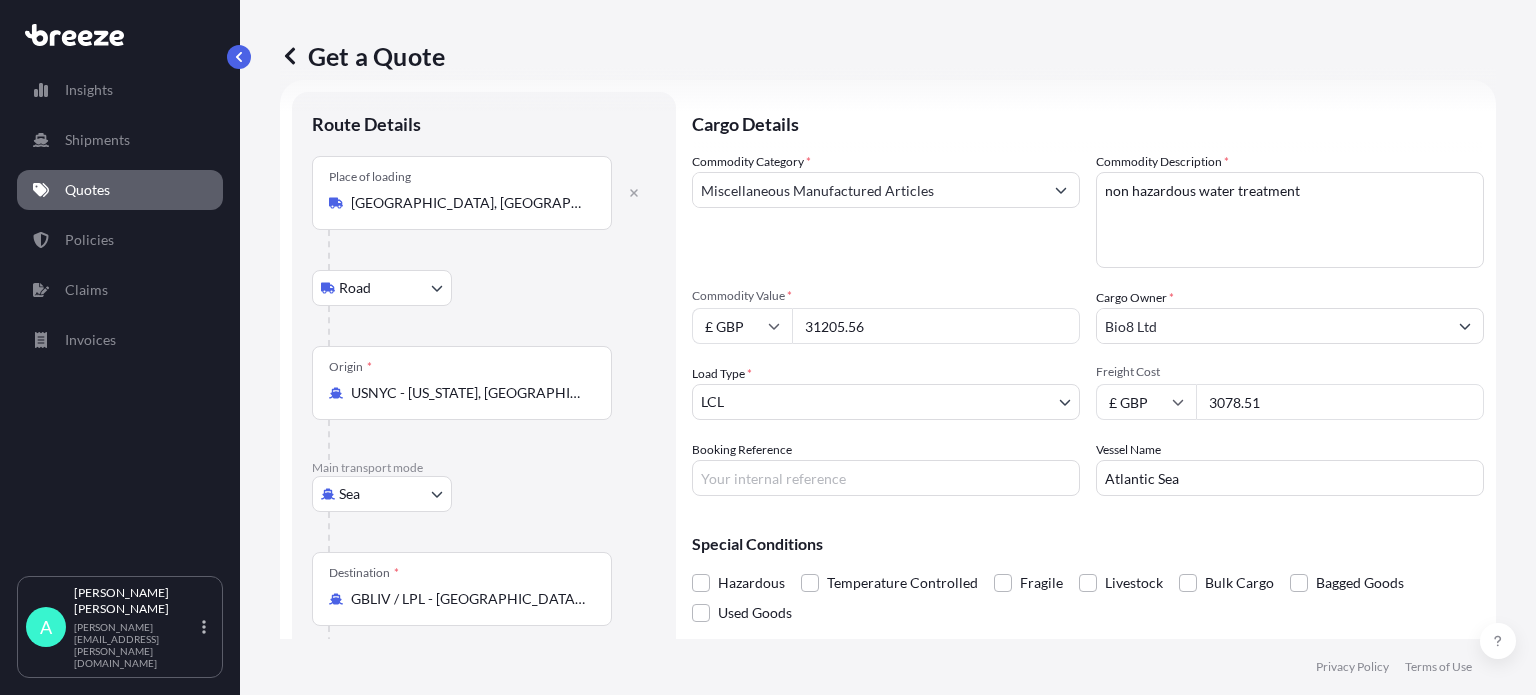 drag, startPoint x: 895, startPoint y: 320, endPoint x: 771, endPoint y: 311, distance: 124.32619 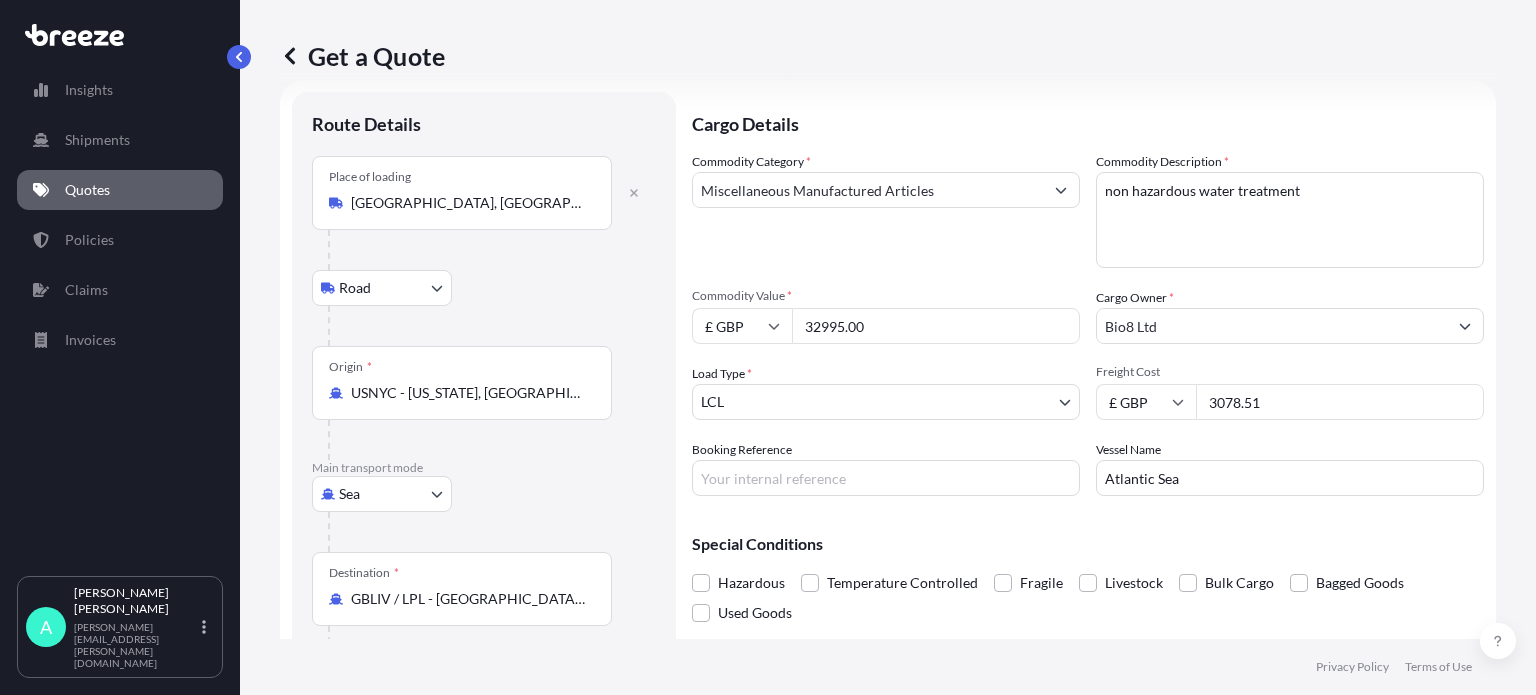 type on "32995.00" 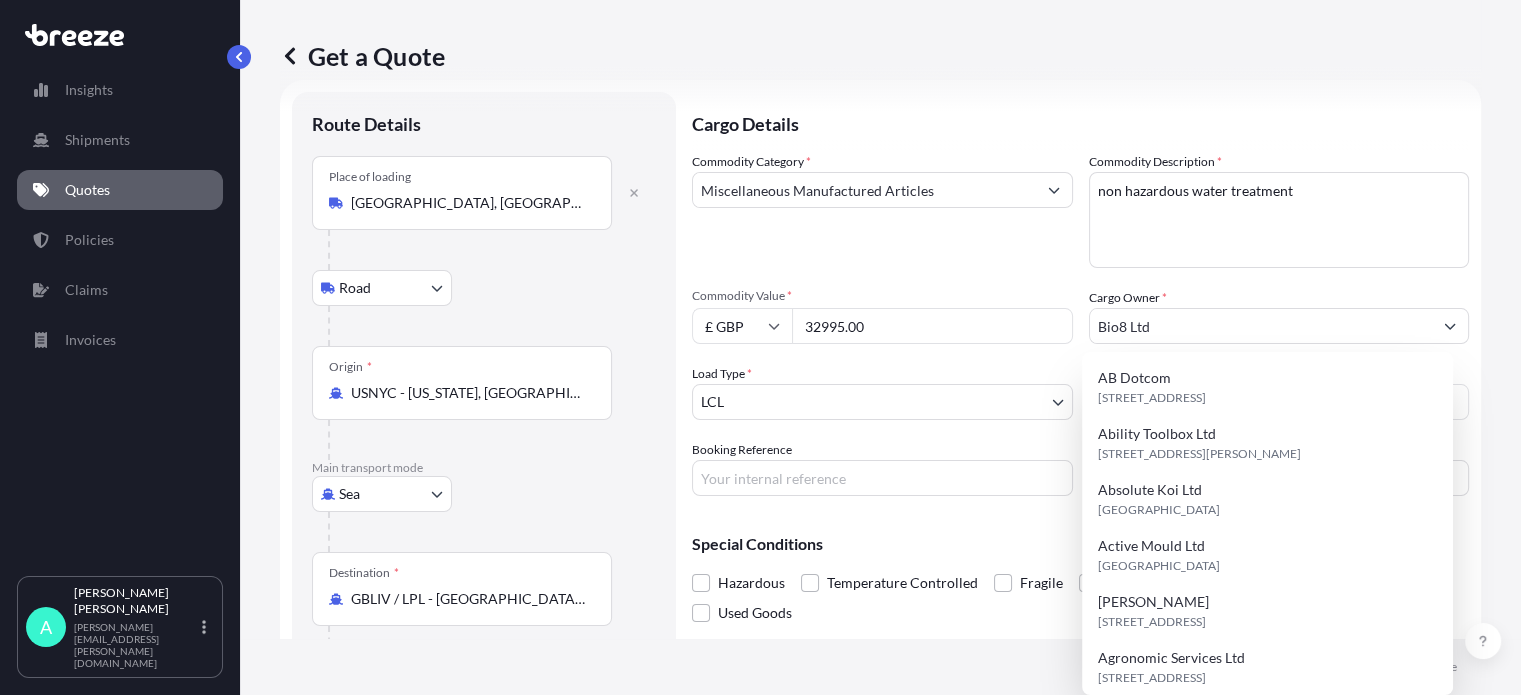 click on "Commodity Category * Miscellaneous Manufactured Articles" at bounding box center [882, 210] 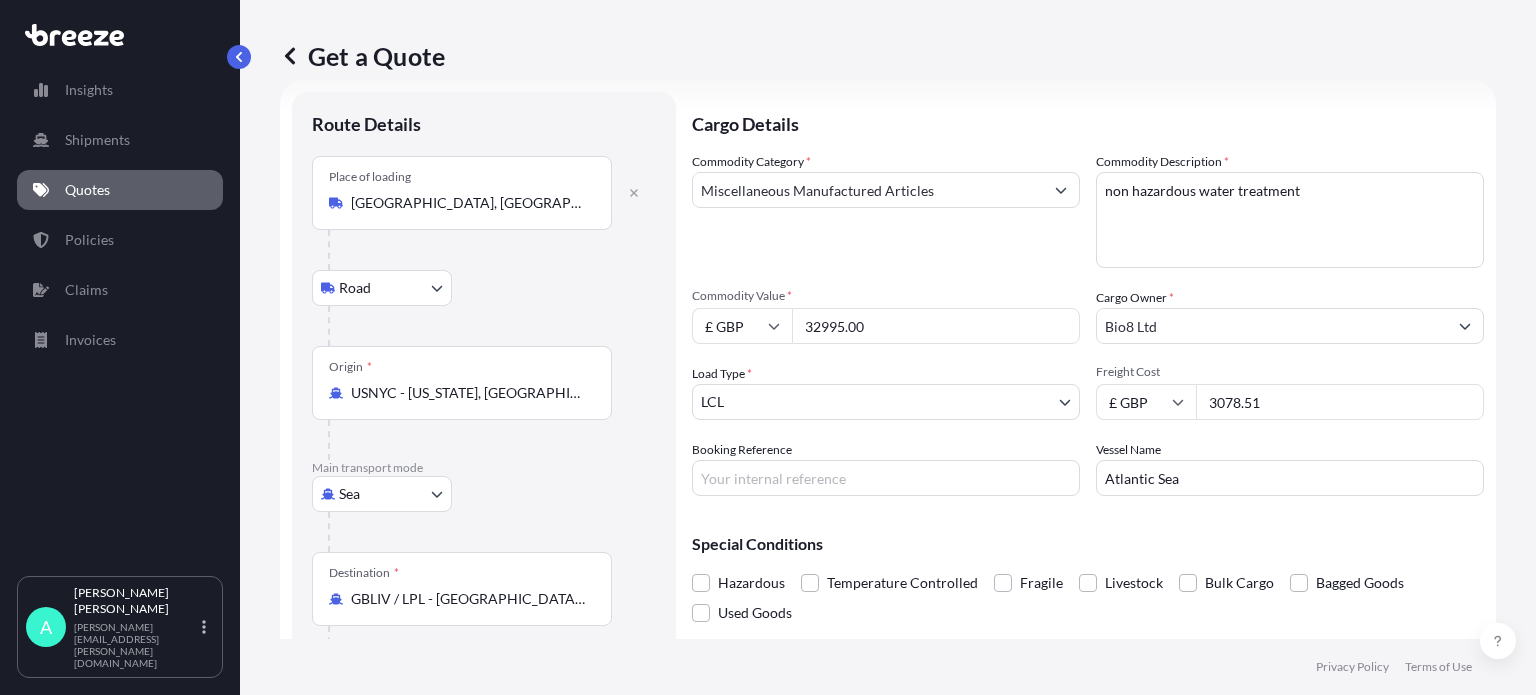 drag, startPoint x: 1276, startPoint y: 389, endPoint x: 1156, endPoint y: 395, distance: 120.14991 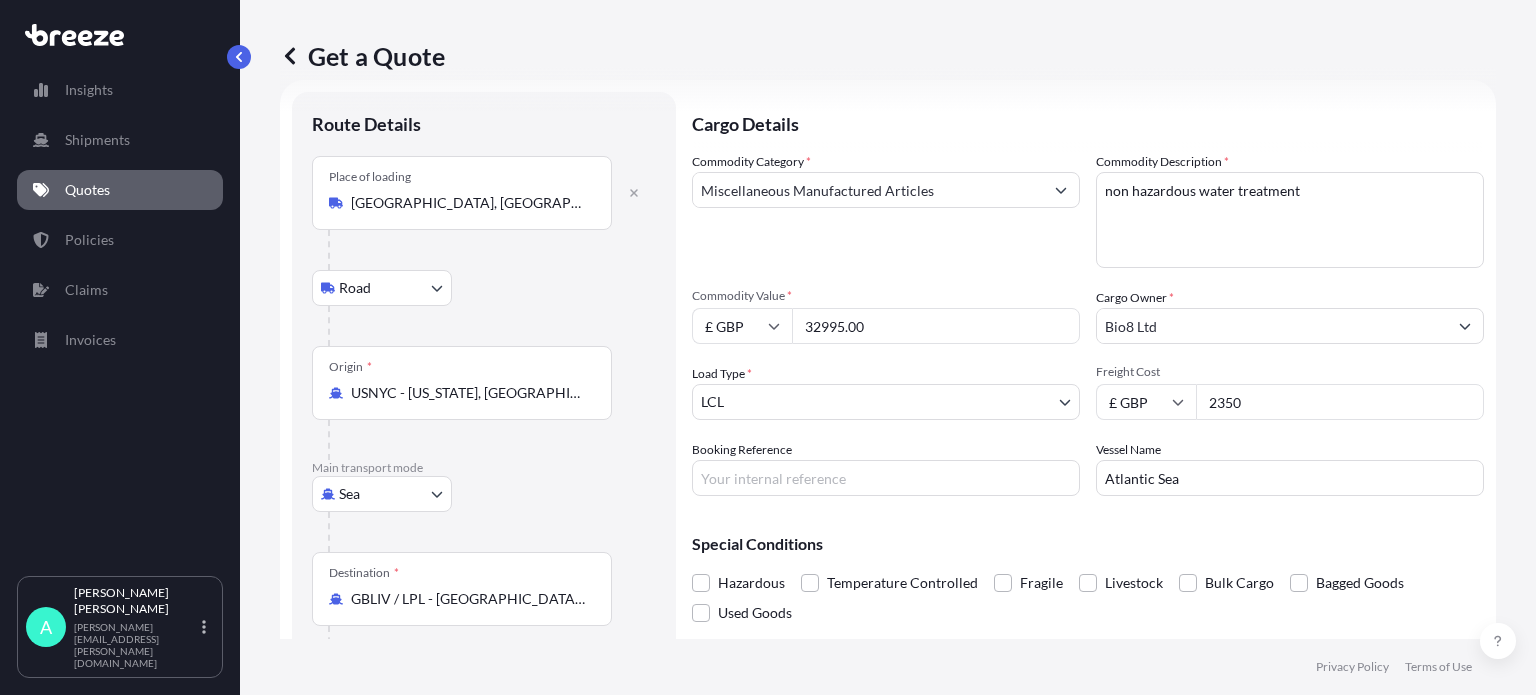 type on "2350" 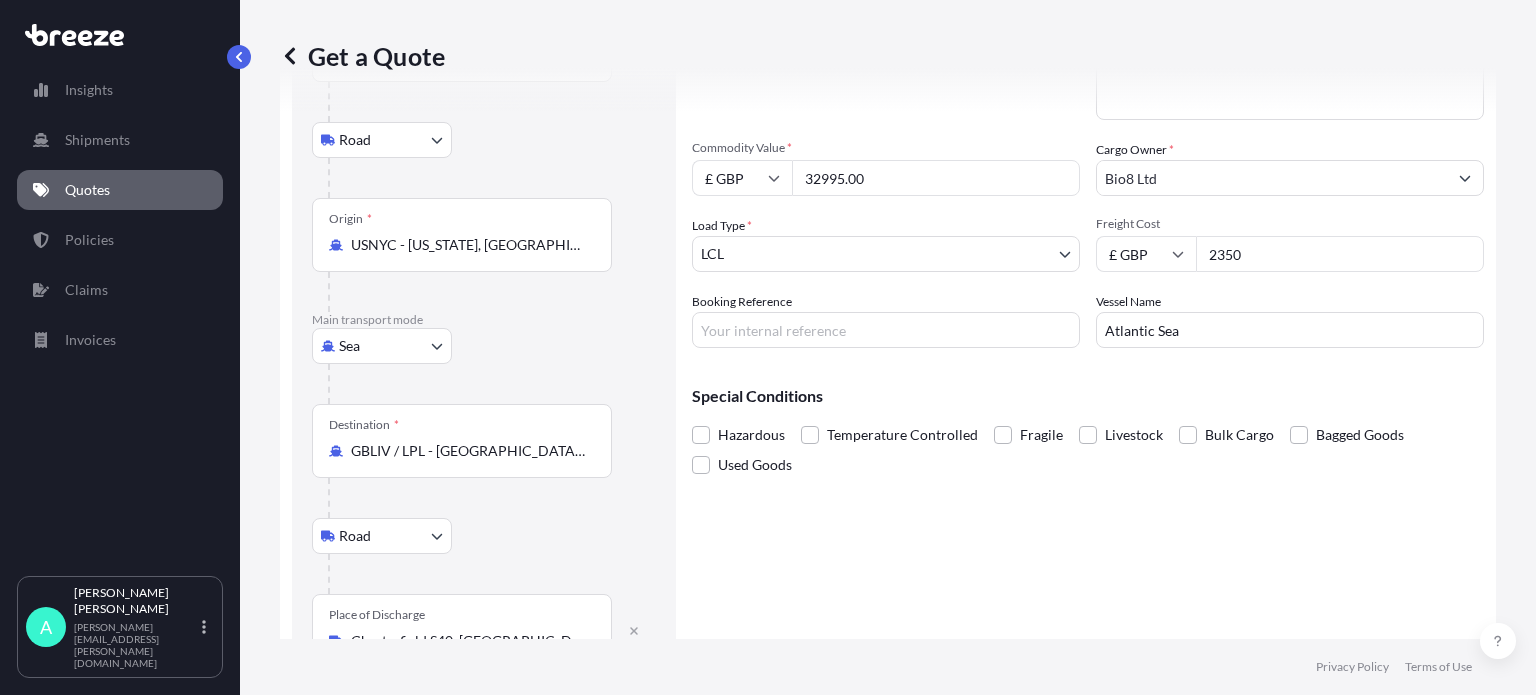 scroll, scrollTop: 239, scrollLeft: 0, axis: vertical 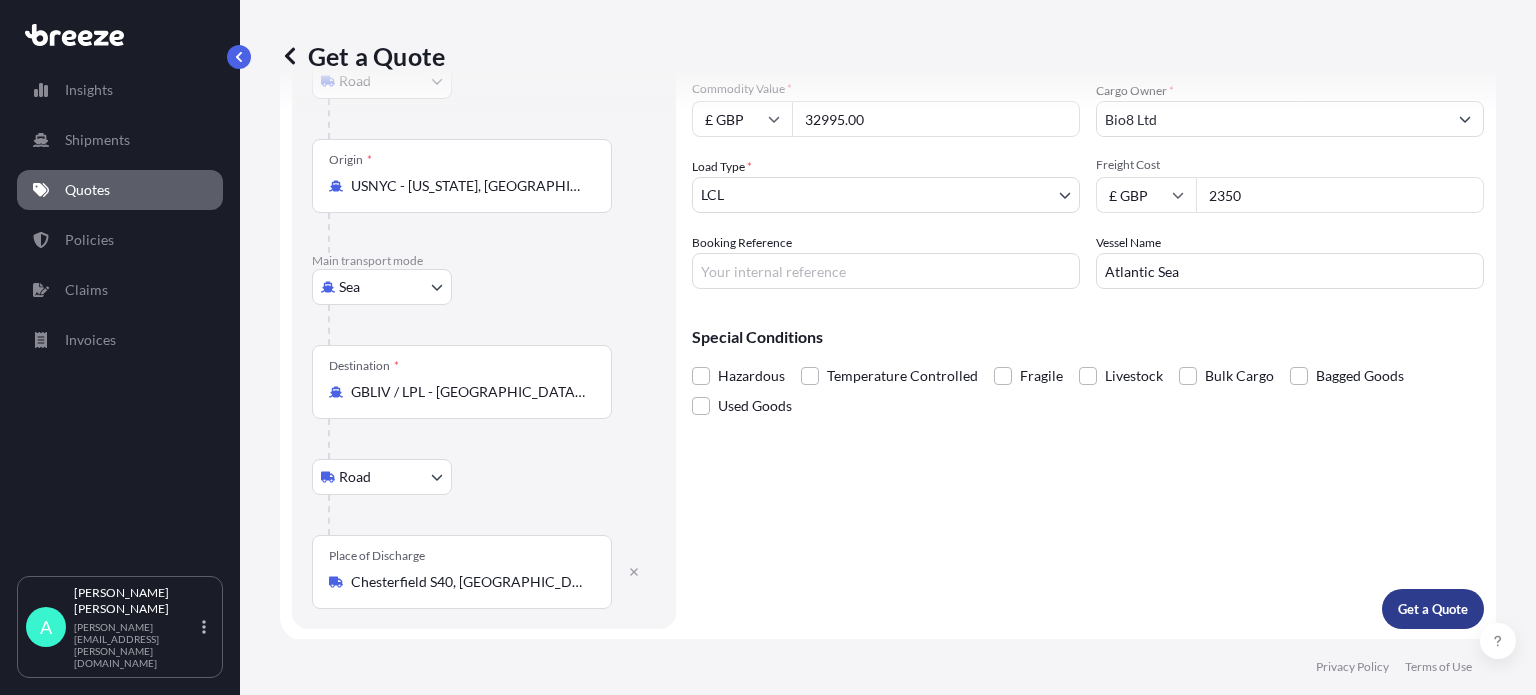 click on "Get a Quote" at bounding box center (1433, 609) 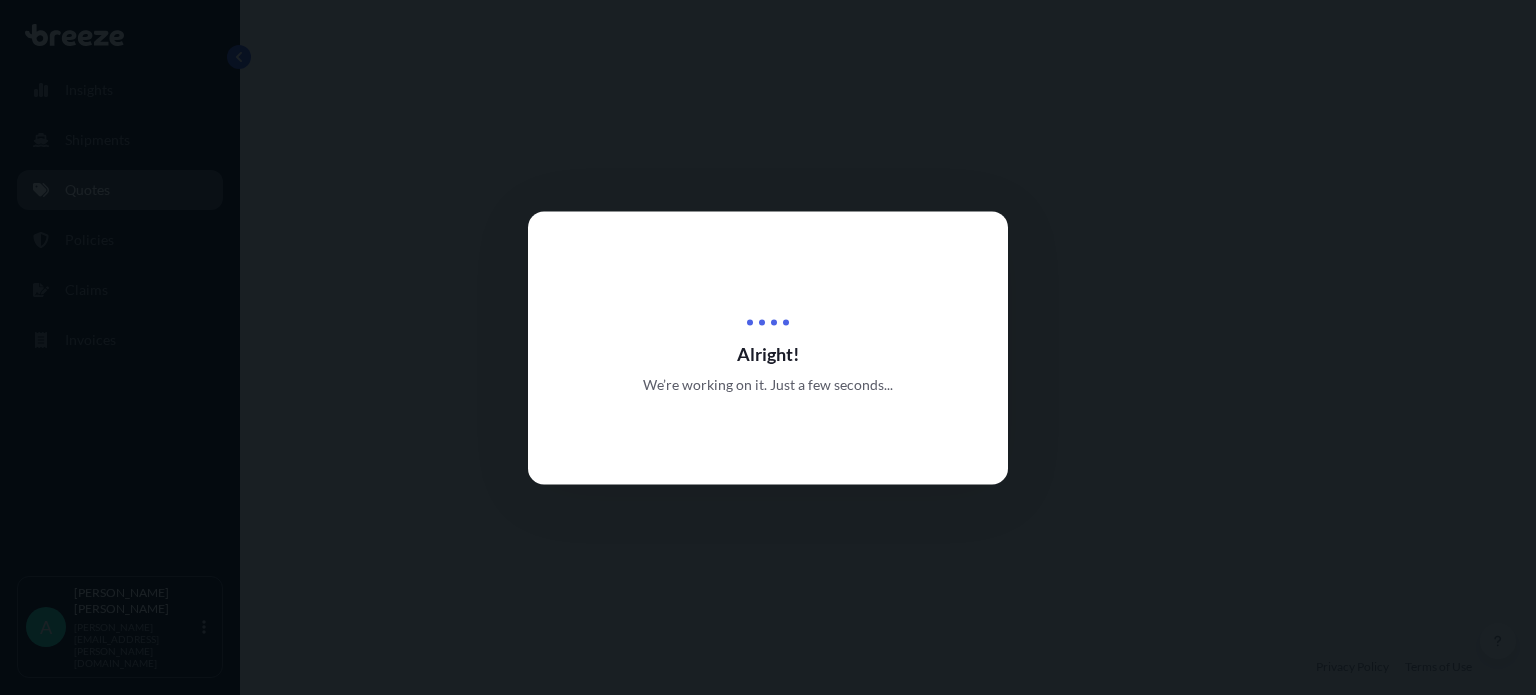 scroll, scrollTop: 0, scrollLeft: 0, axis: both 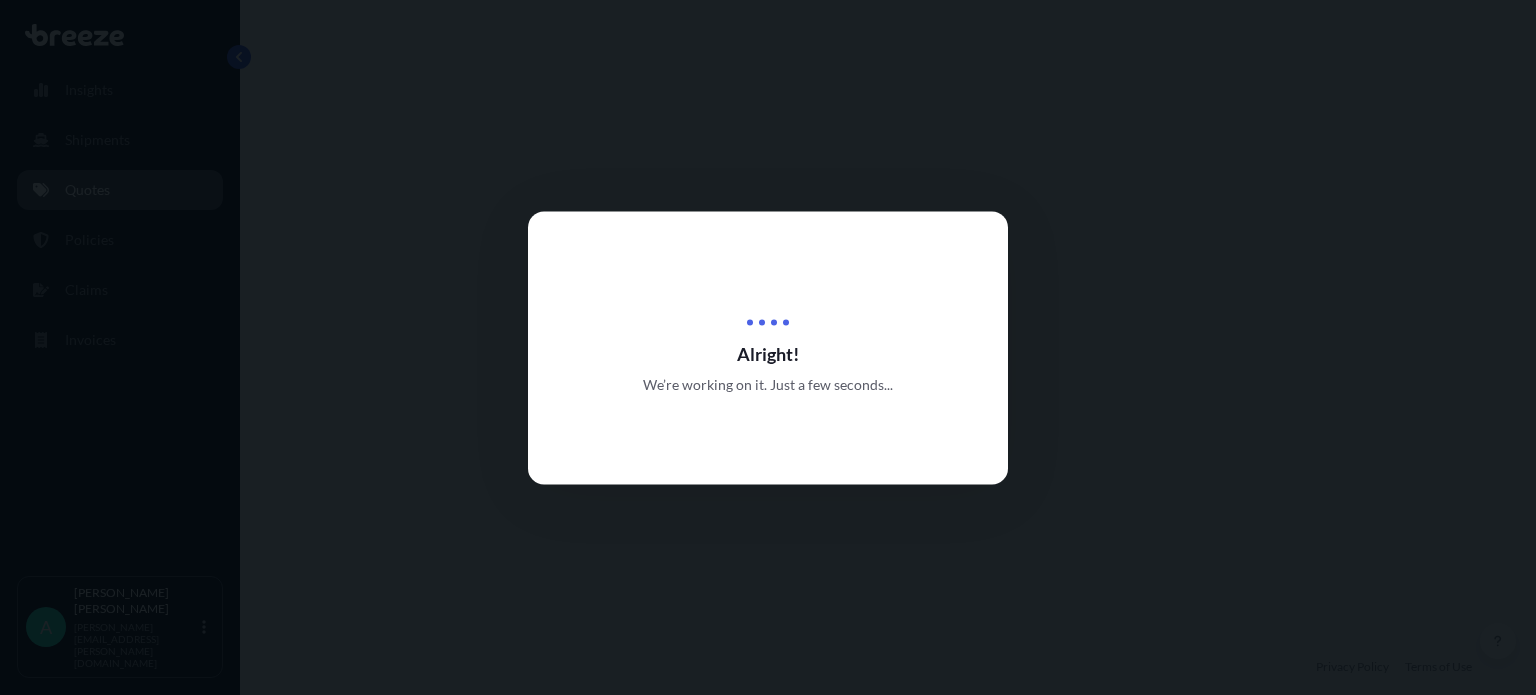 select on "Road" 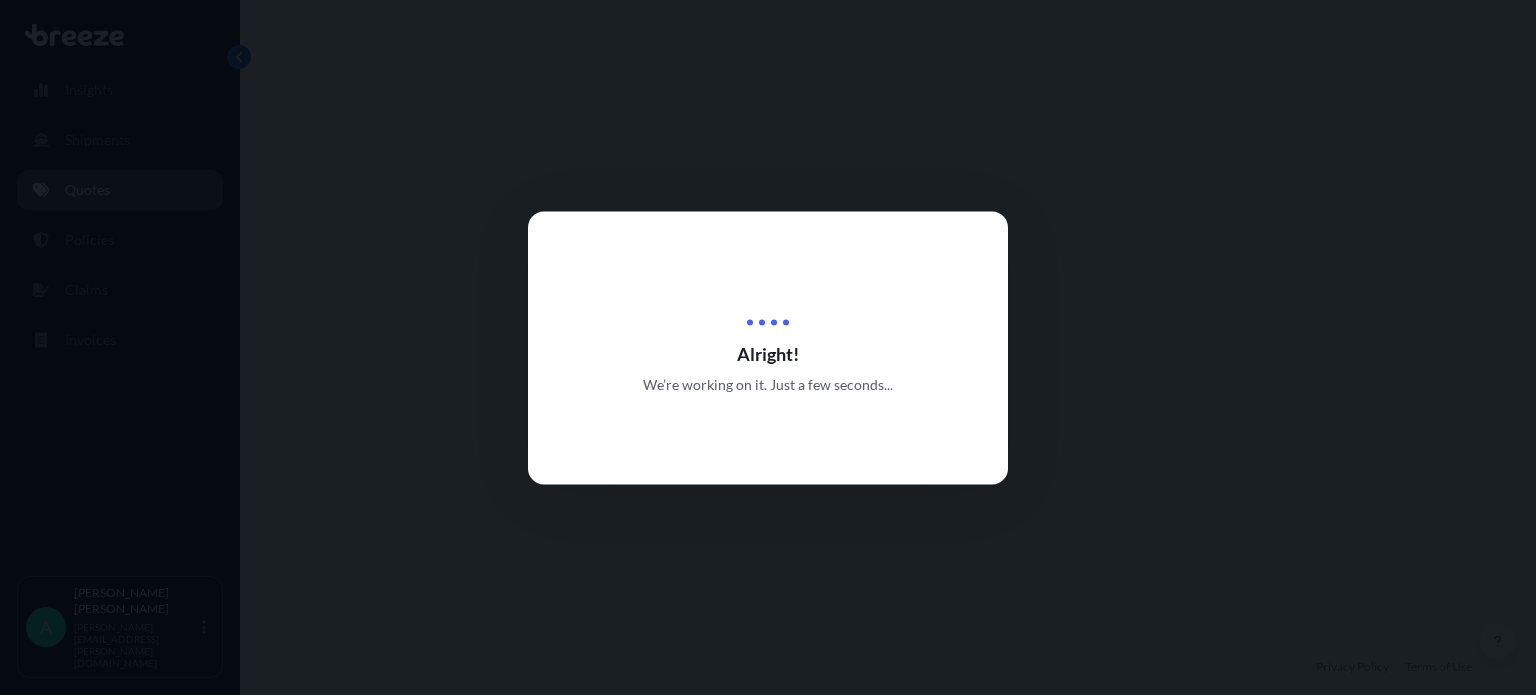 select on "Sea" 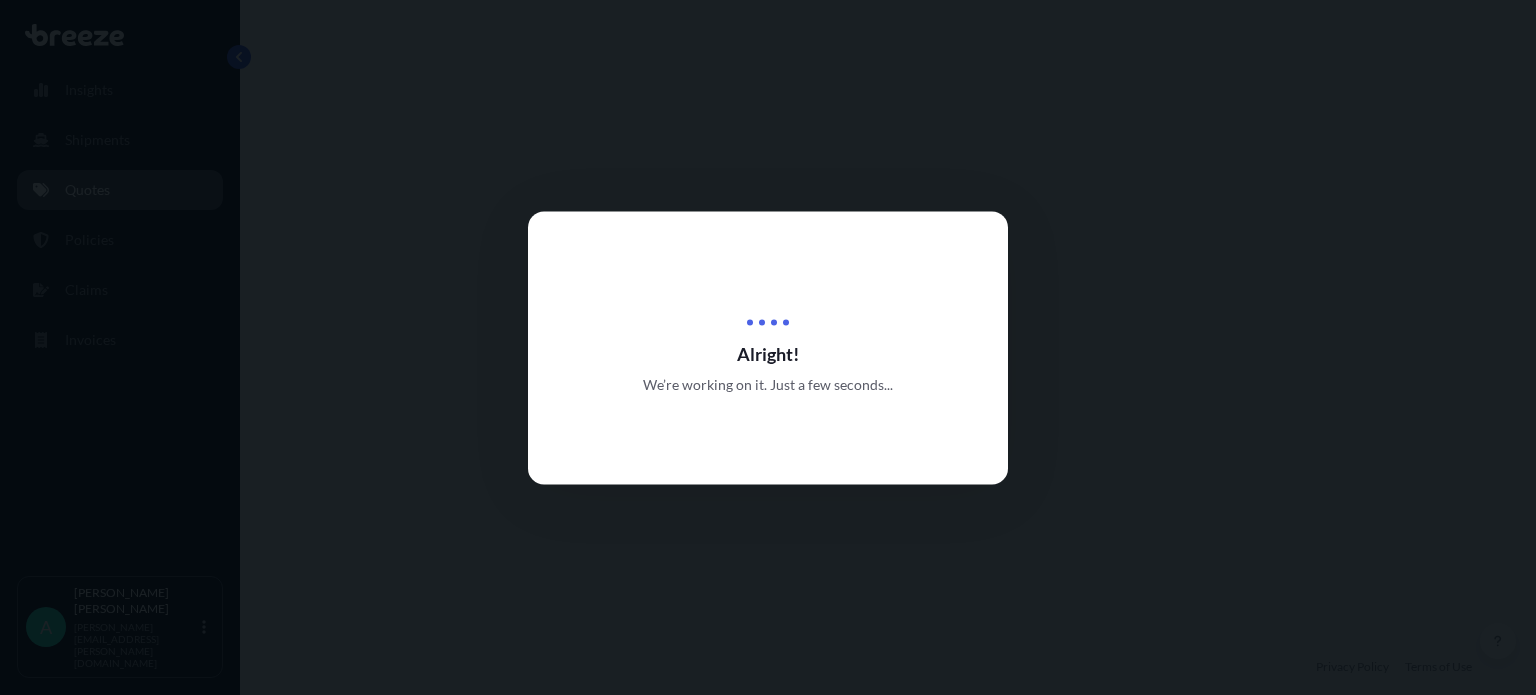 select on "Road" 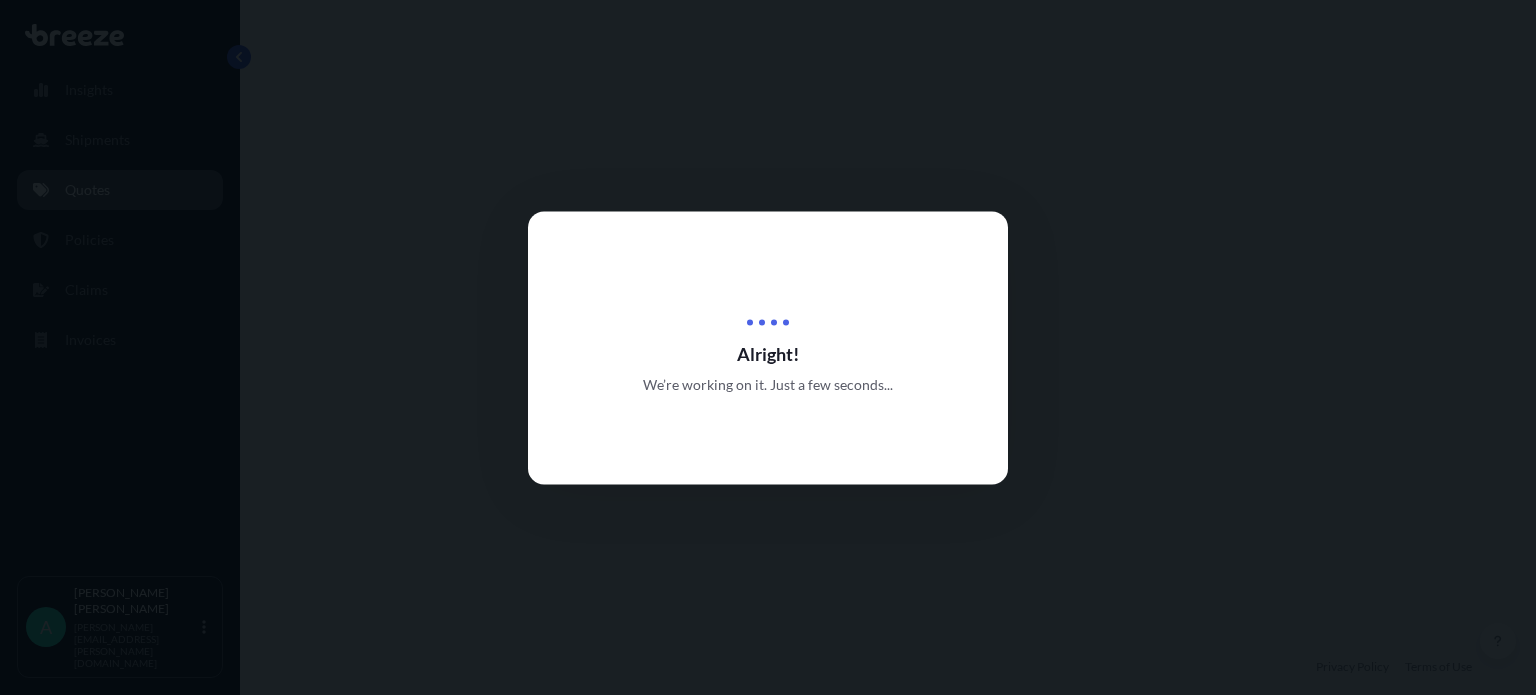 select on "1" 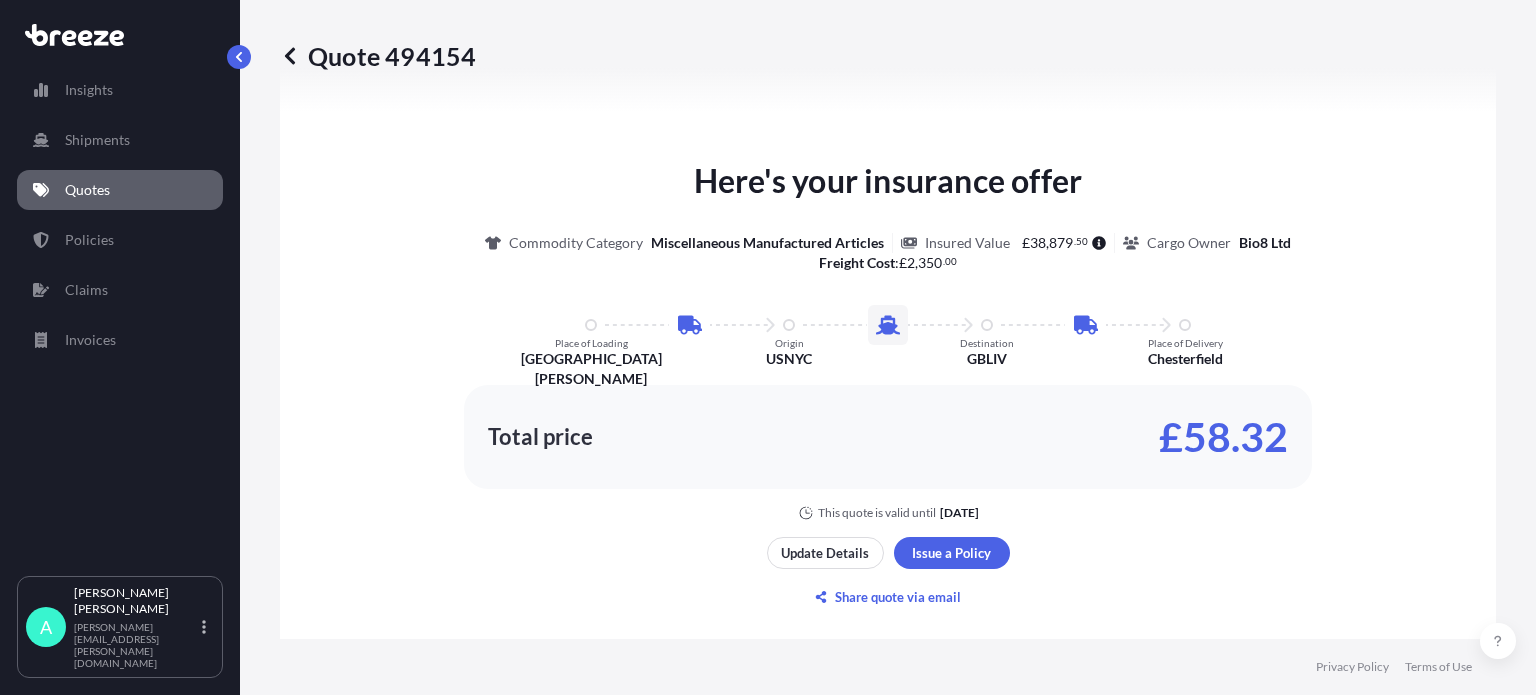 scroll, scrollTop: 1198, scrollLeft: 0, axis: vertical 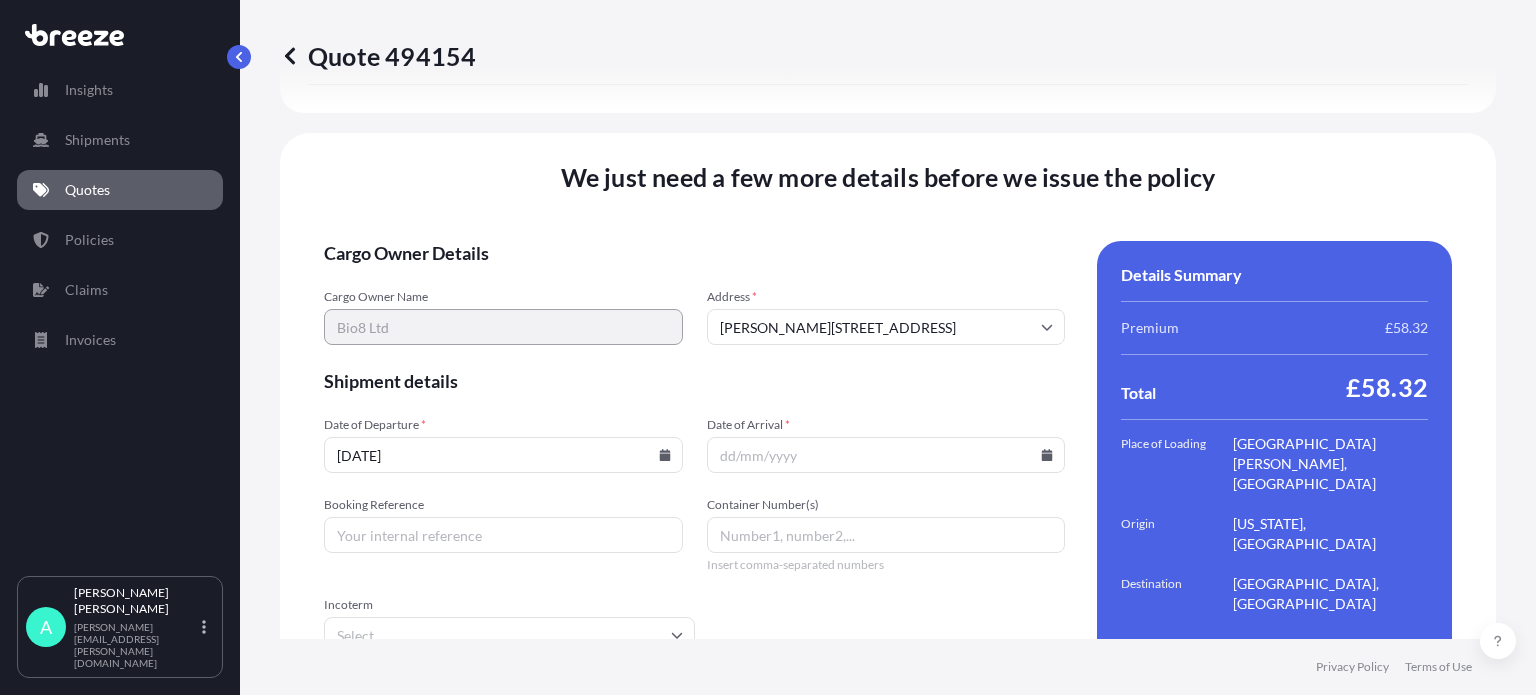 click on "[DATE]" at bounding box center (503, 455) 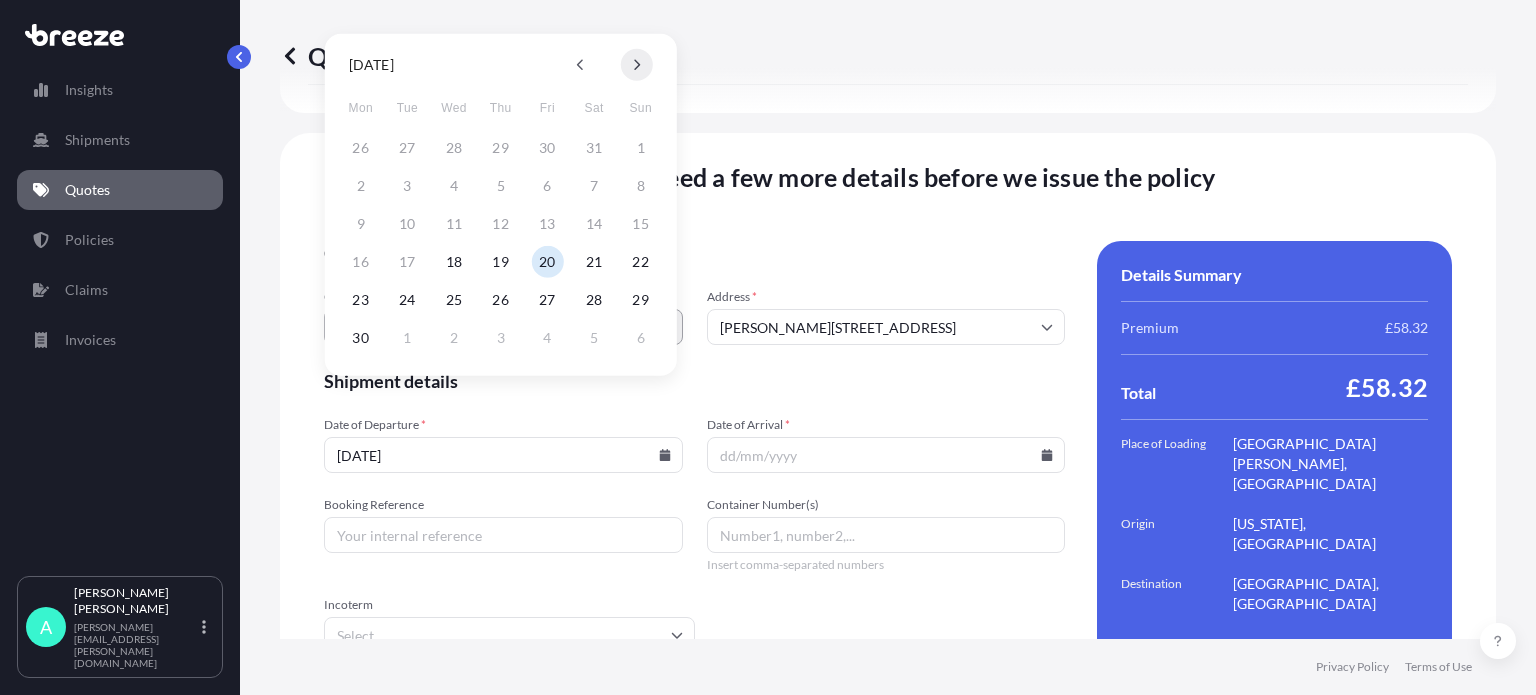 click at bounding box center [637, 65] 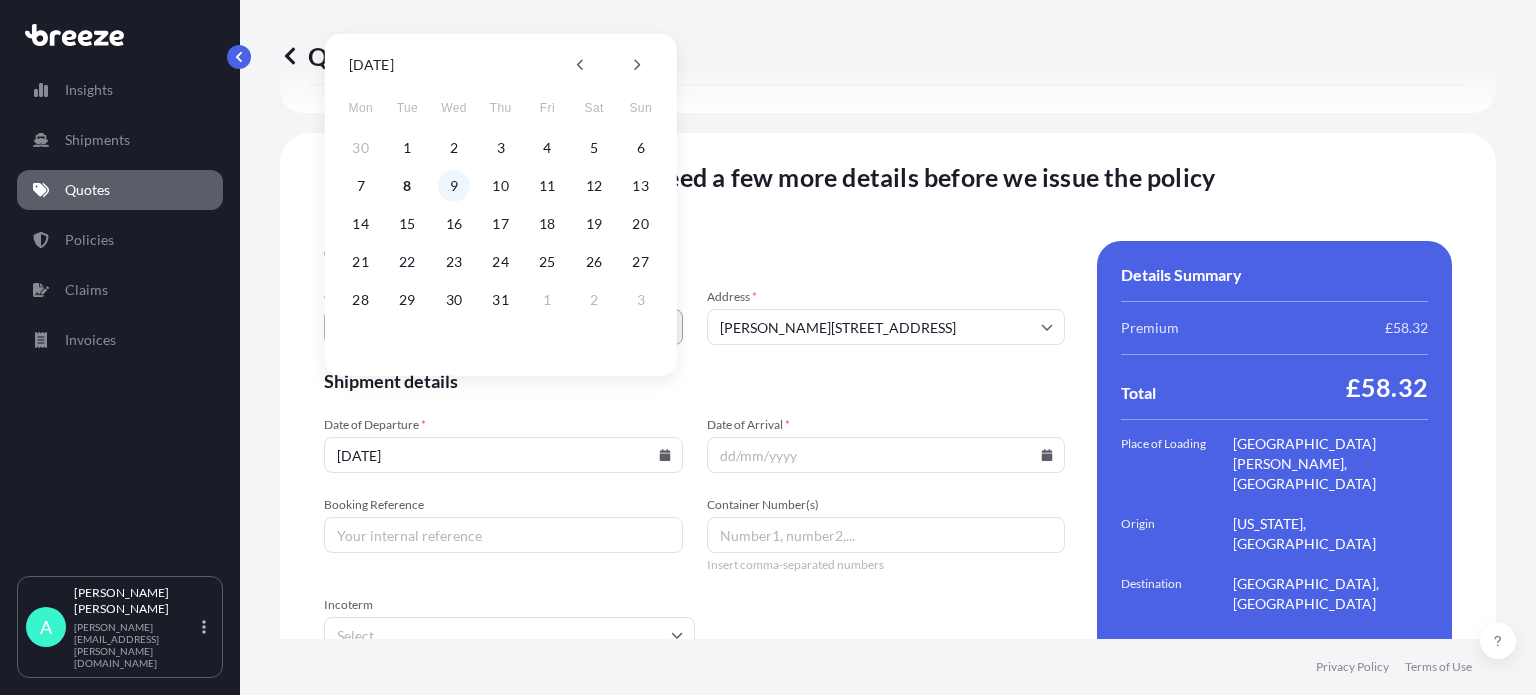 click on "9" at bounding box center [454, 186] 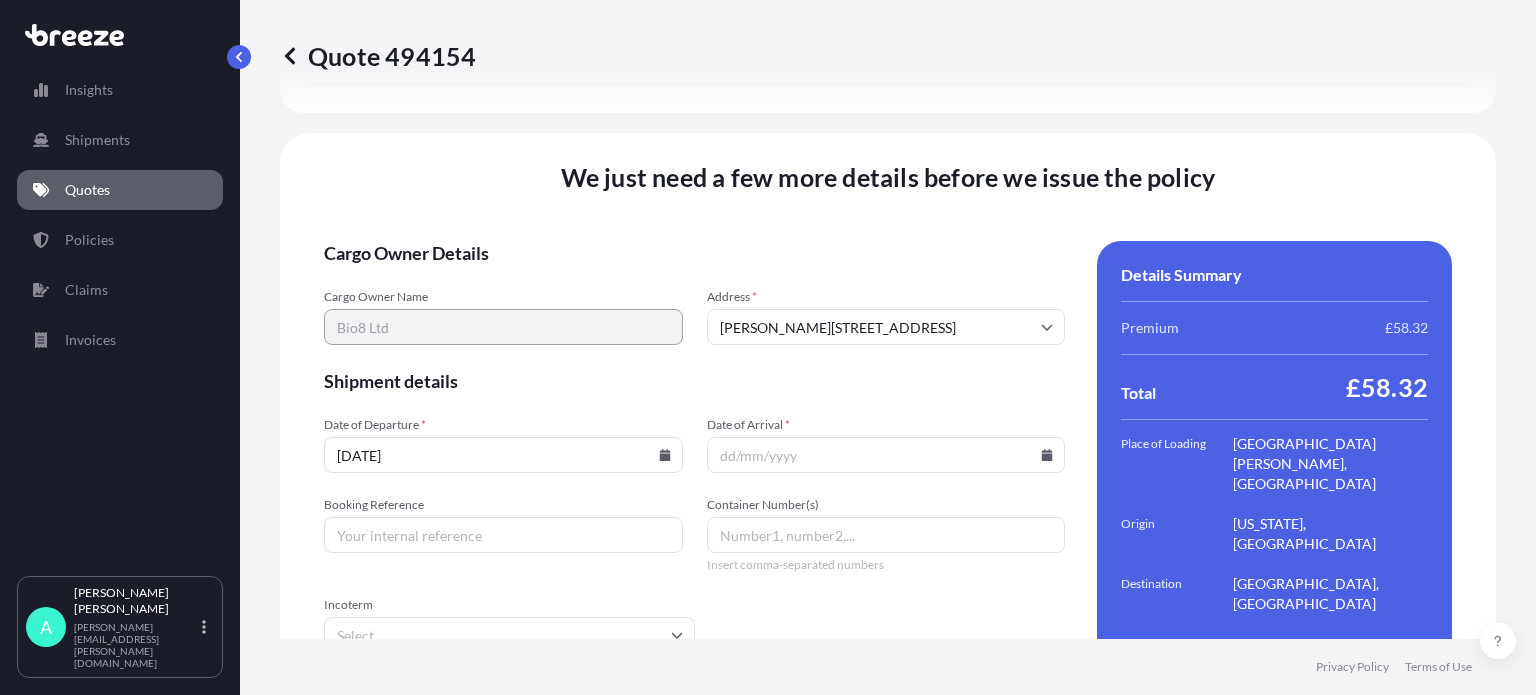 type on "[DATE]" 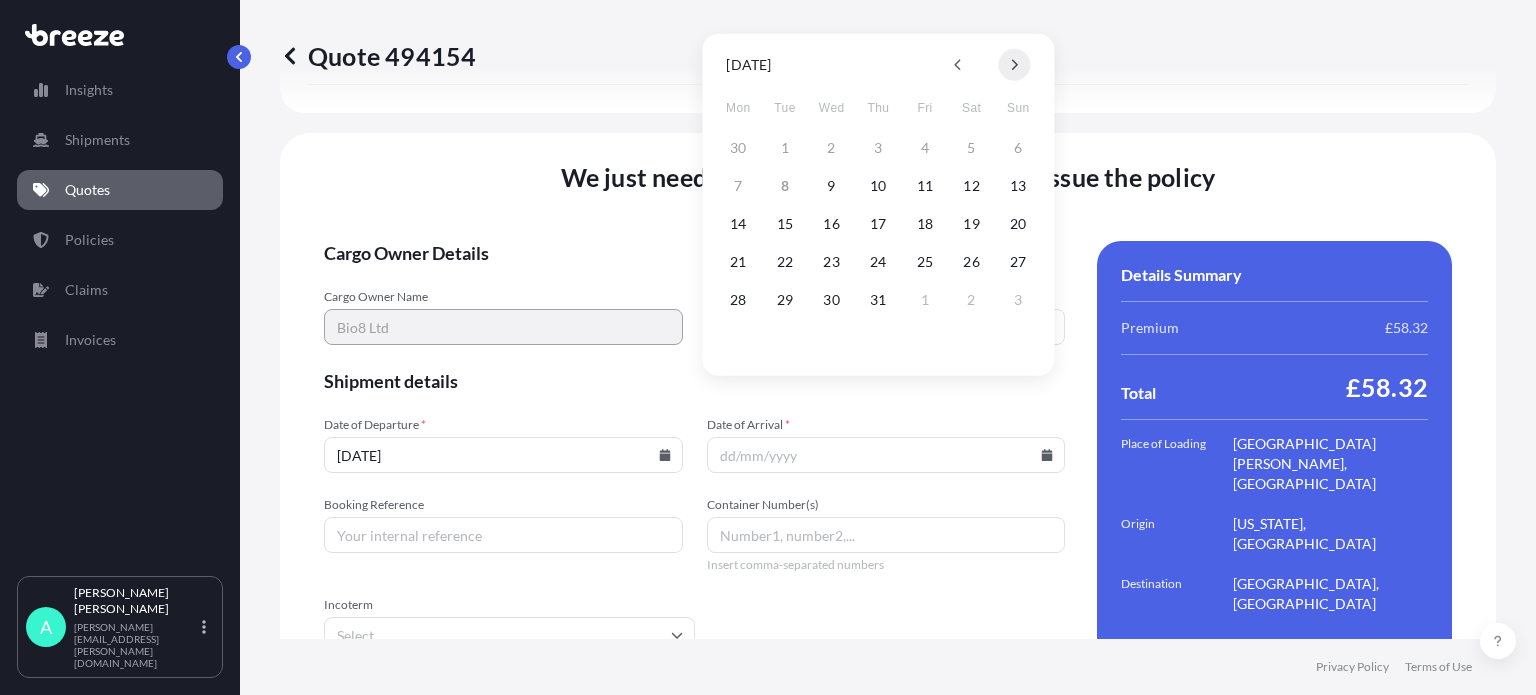 click 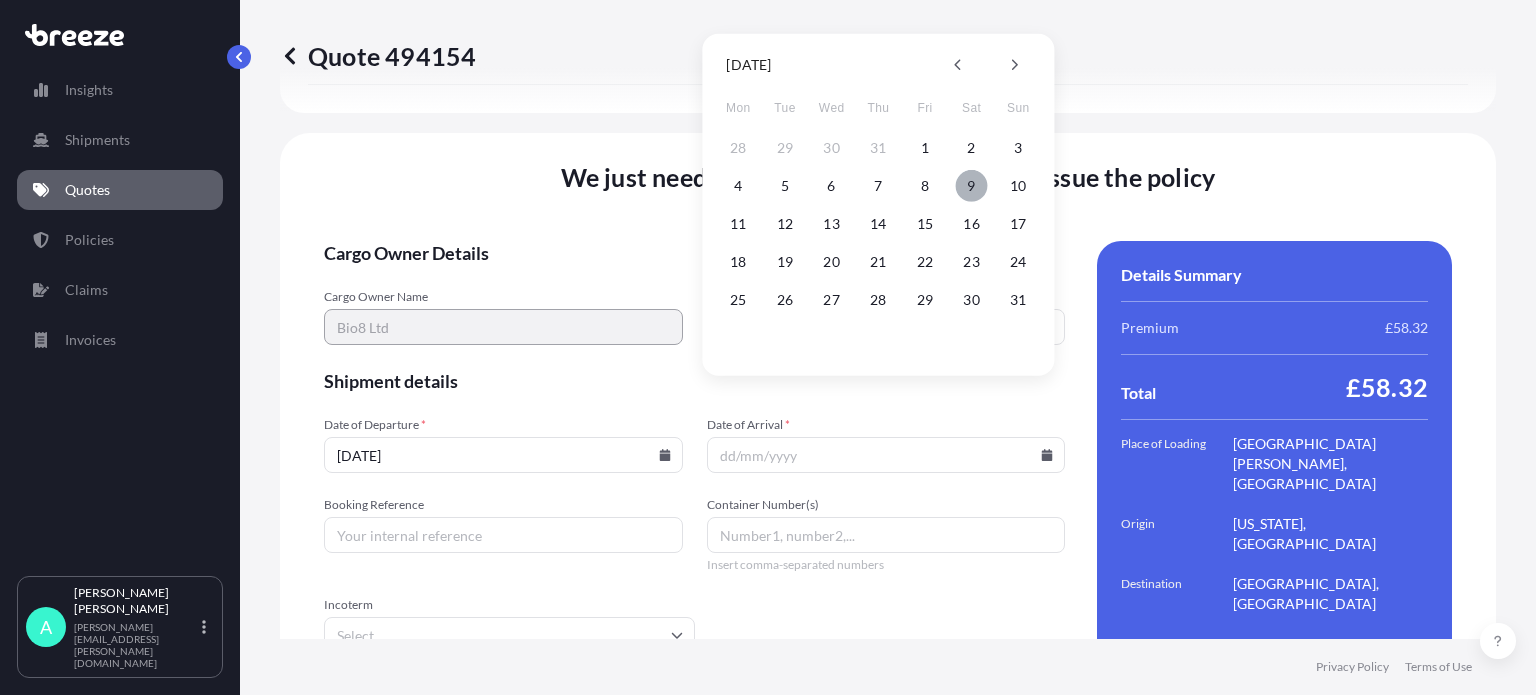 click on "9" at bounding box center (972, 186) 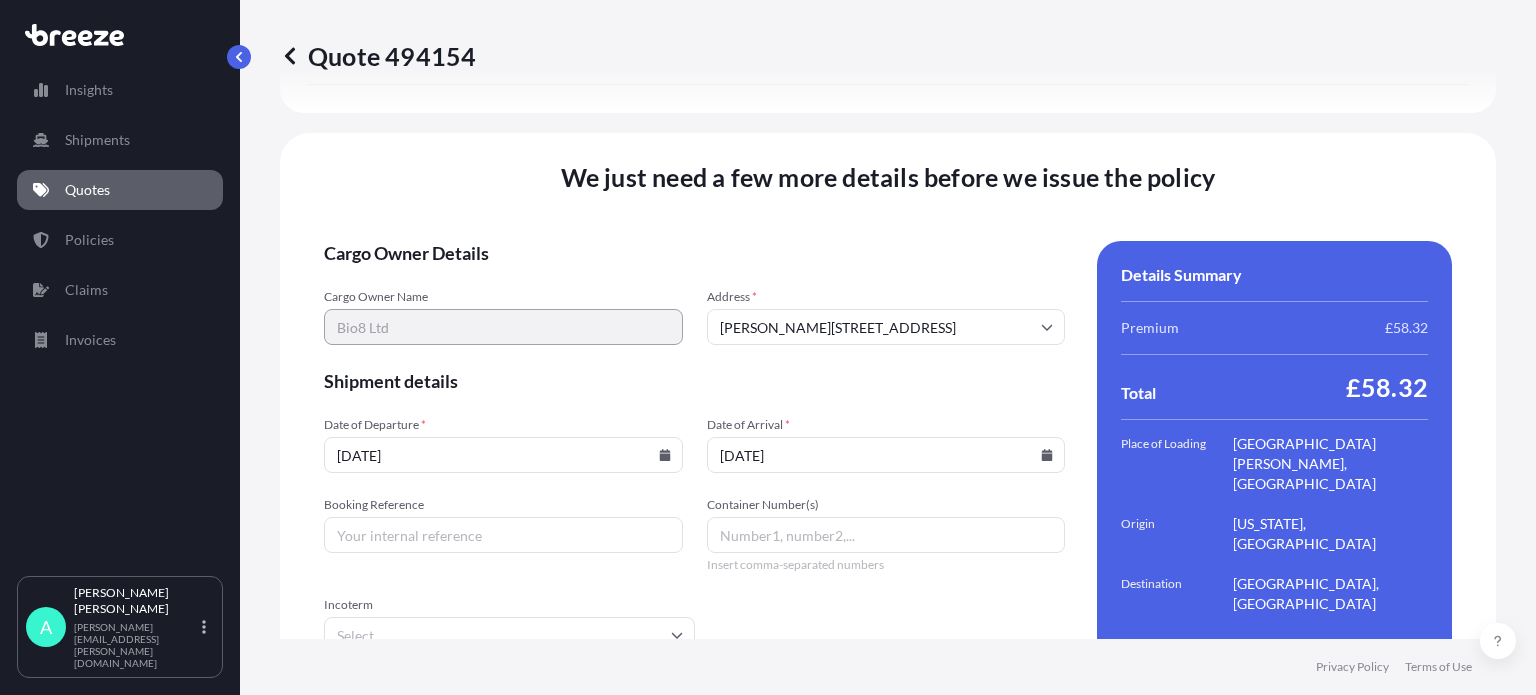 click on "Booking Reference" at bounding box center (503, 535) 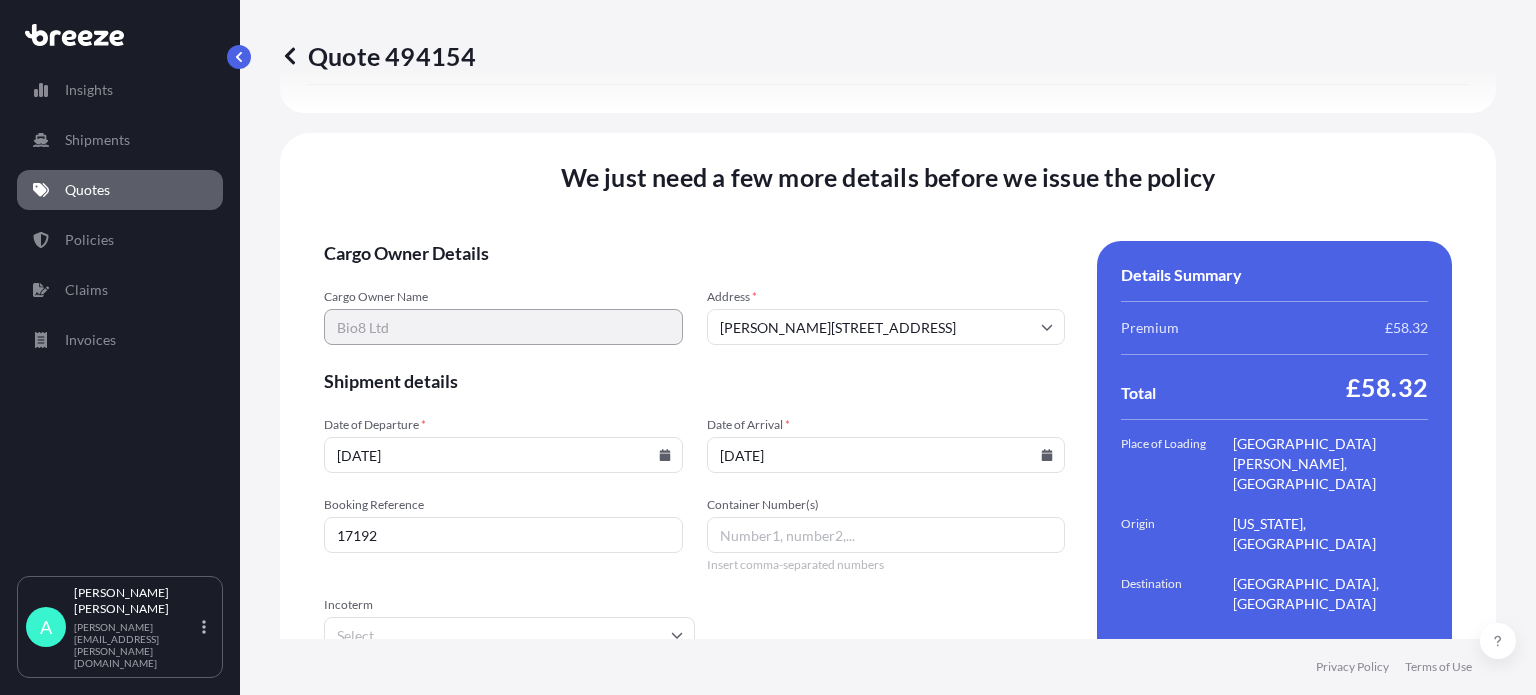type on "17192" 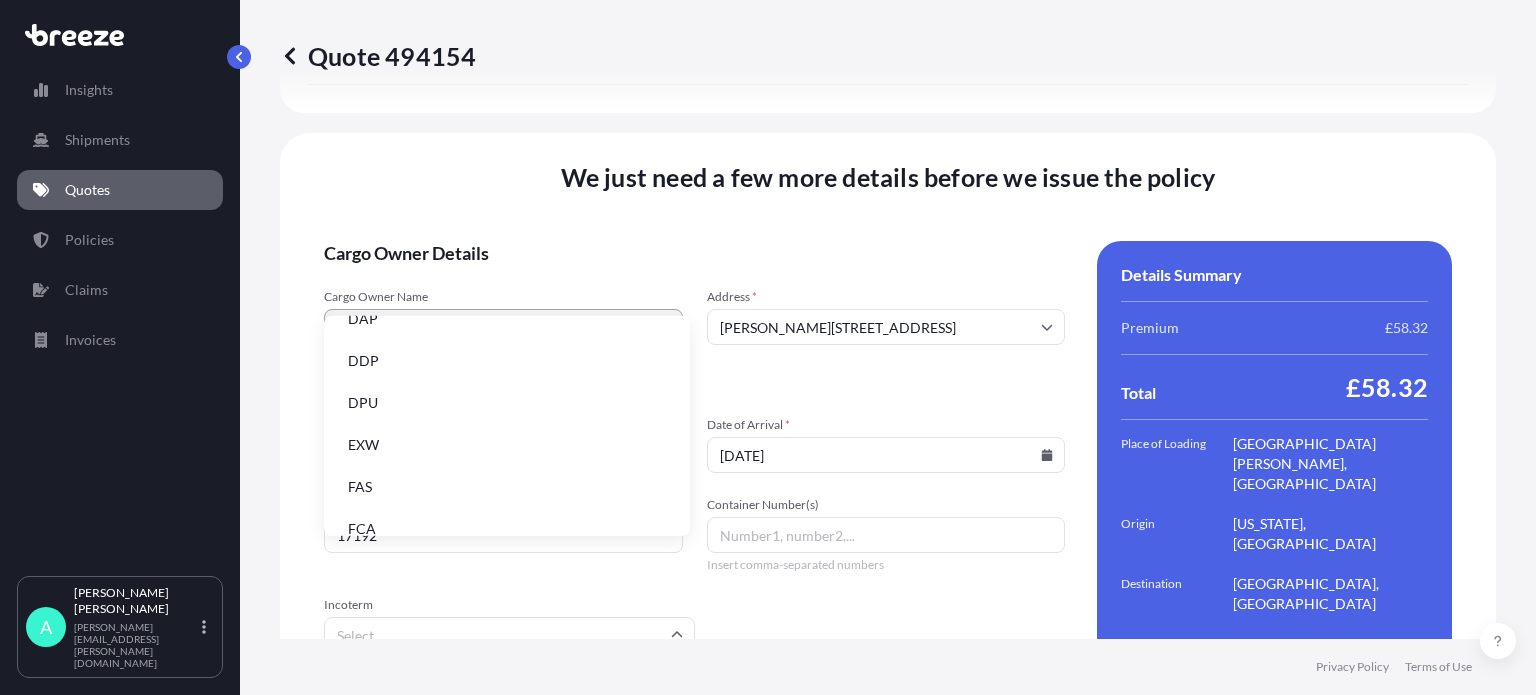 scroll, scrollTop: 200, scrollLeft: 0, axis: vertical 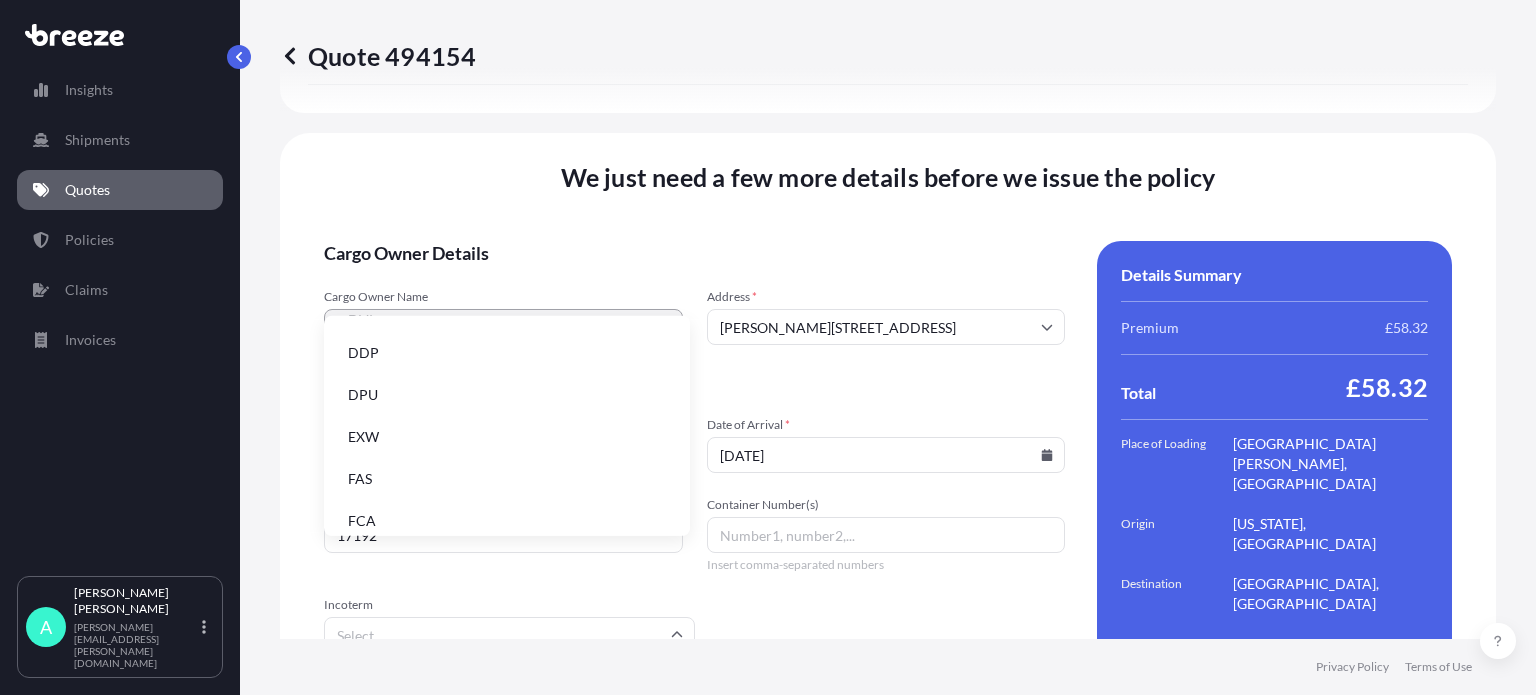 click on "EXW" at bounding box center (507, 437) 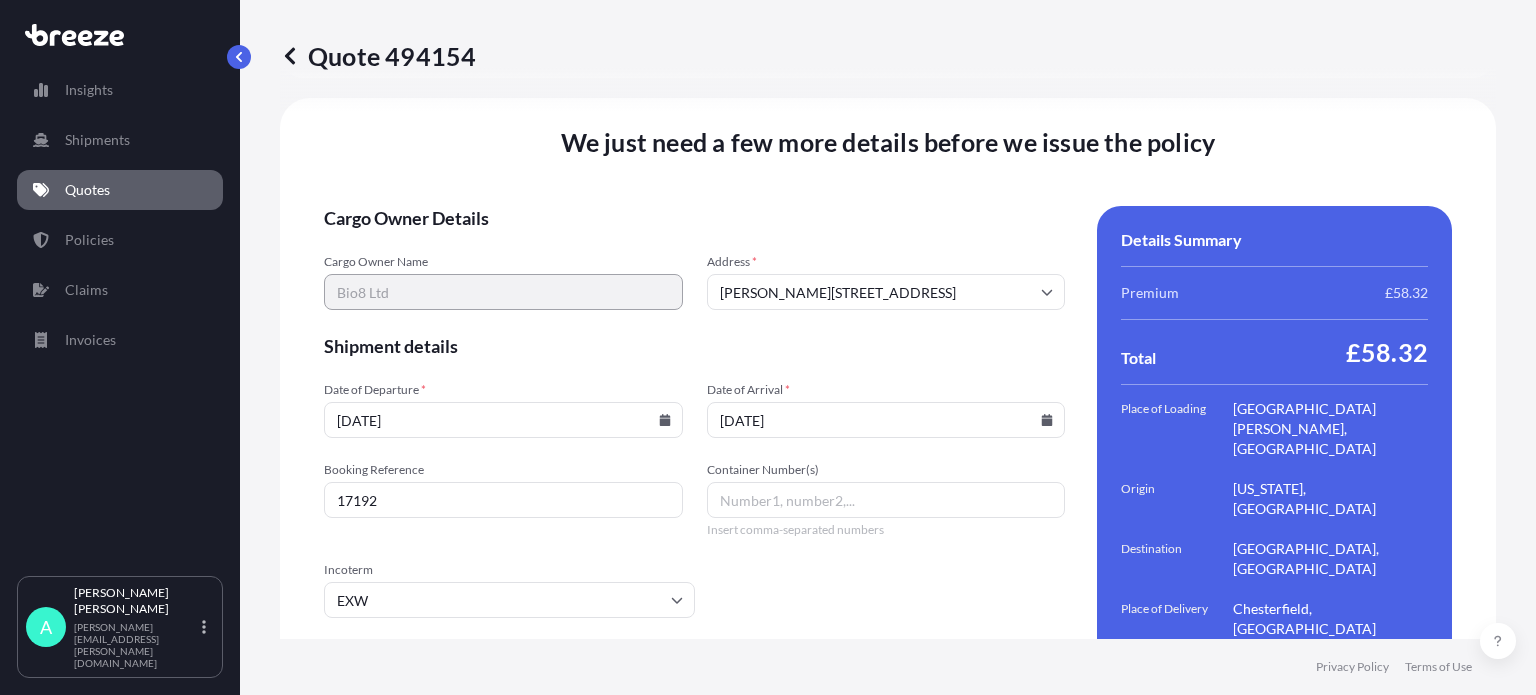 scroll, scrollTop: 2871, scrollLeft: 0, axis: vertical 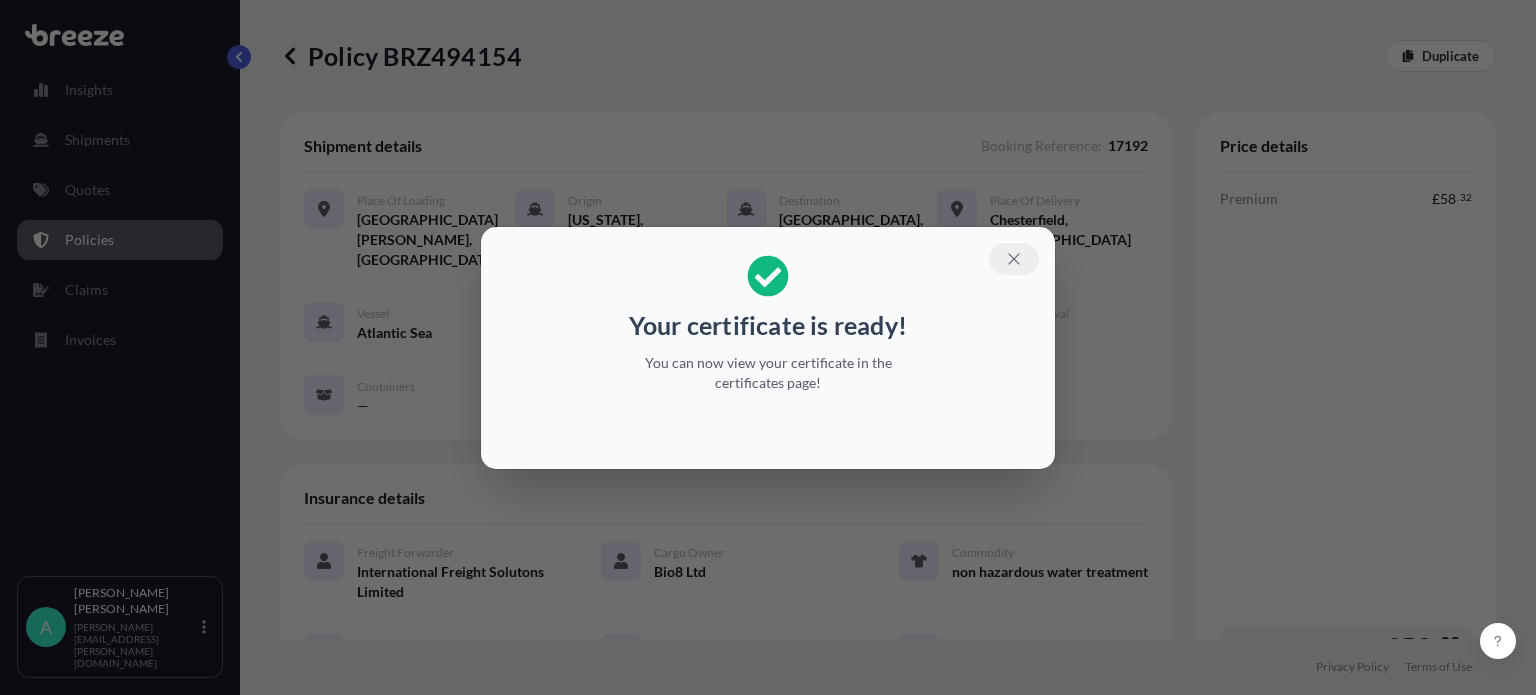 click at bounding box center (1014, 259) 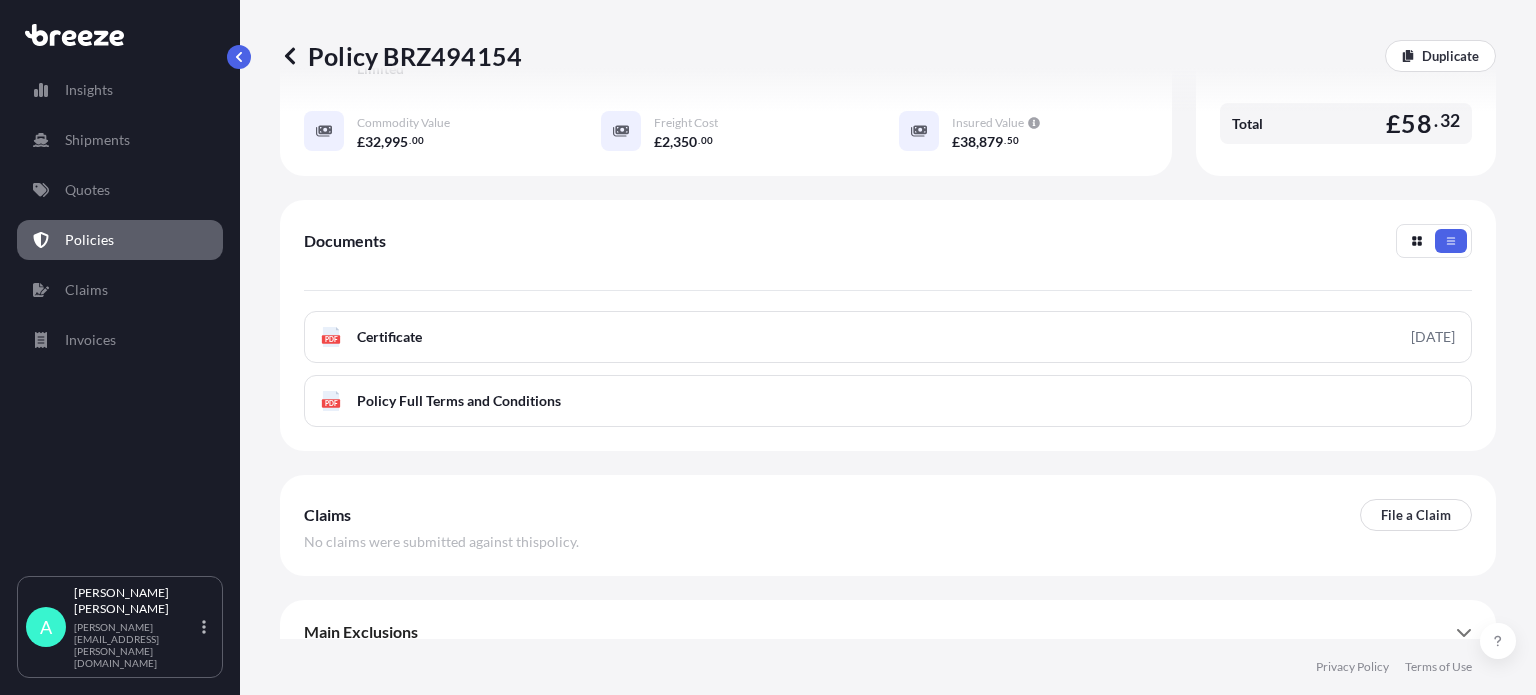 scroll, scrollTop: 525, scrollLeft: 0, axis: vertical 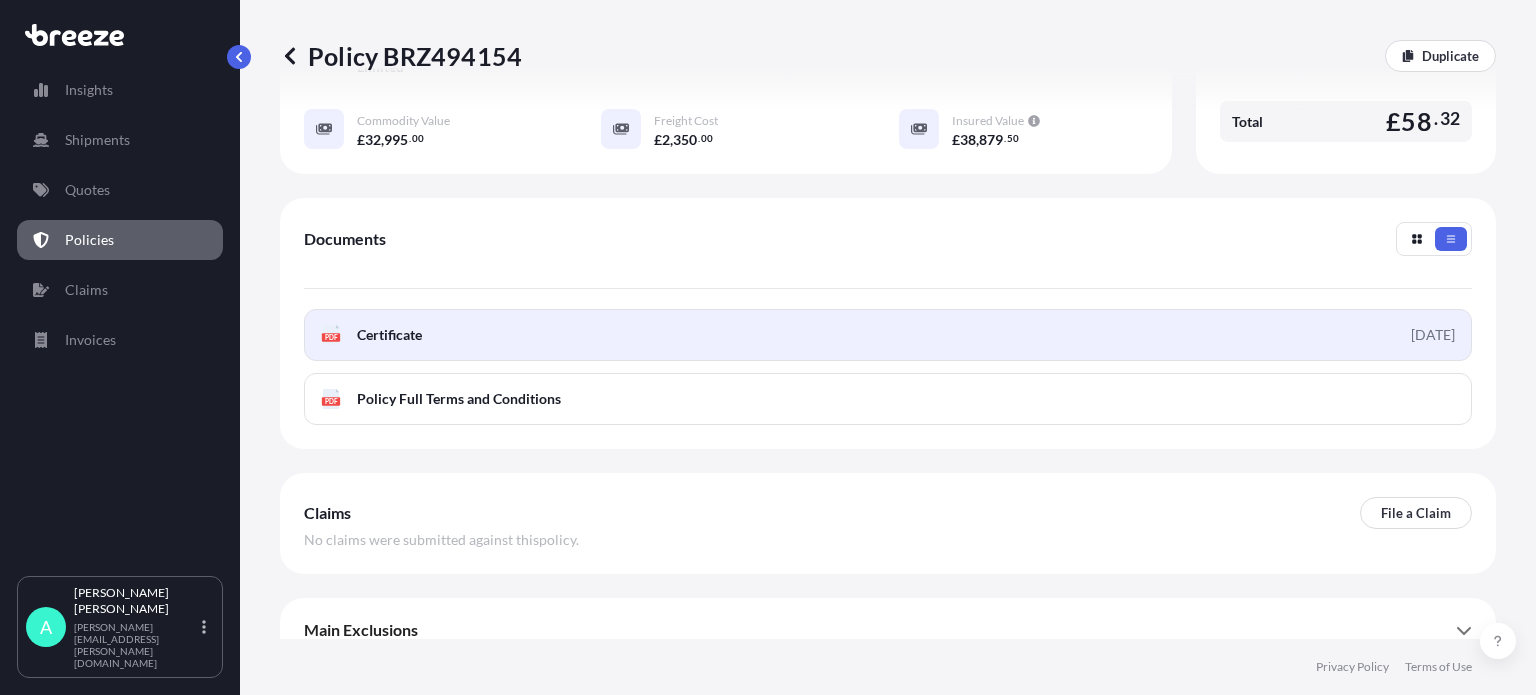 click on "PDF Certificate [DATE]" at bounding box center (888, 335) 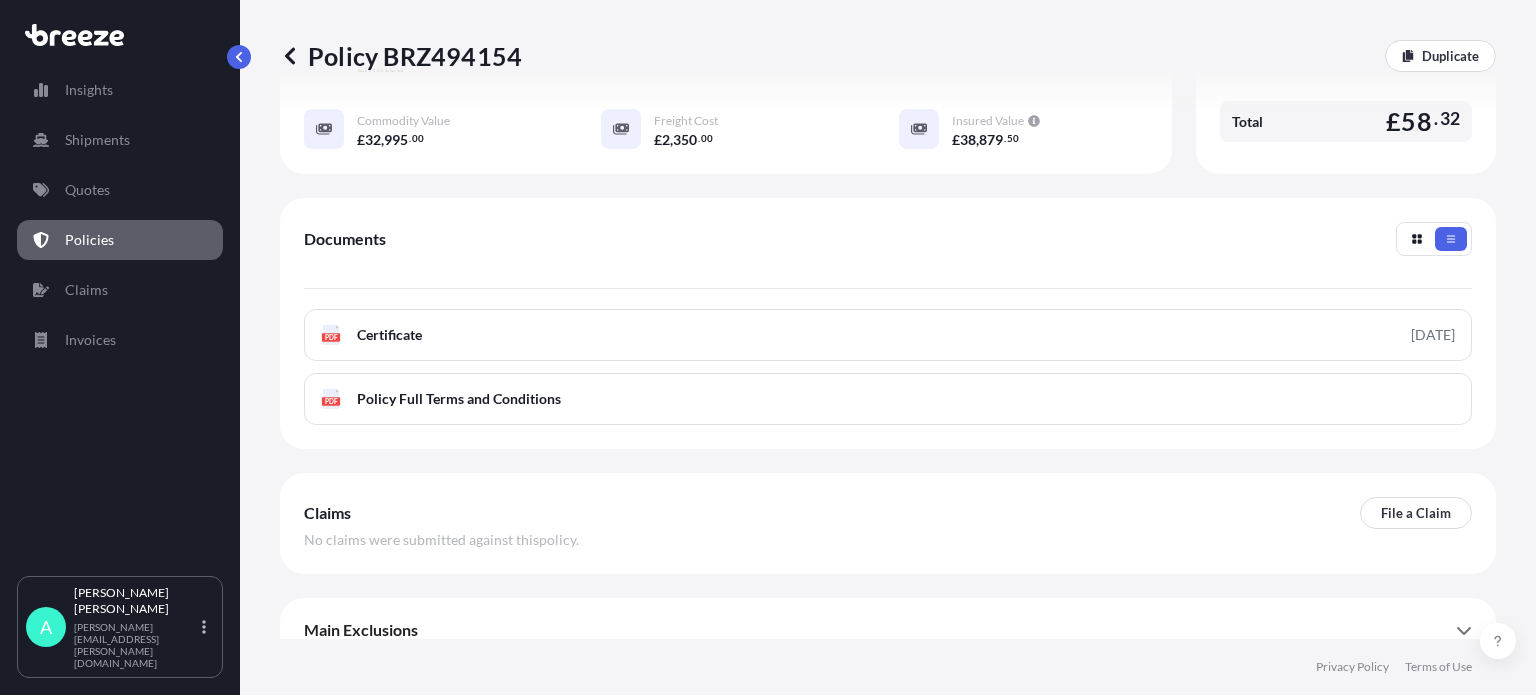 click on "Policies" at bounding box center (120, 240) 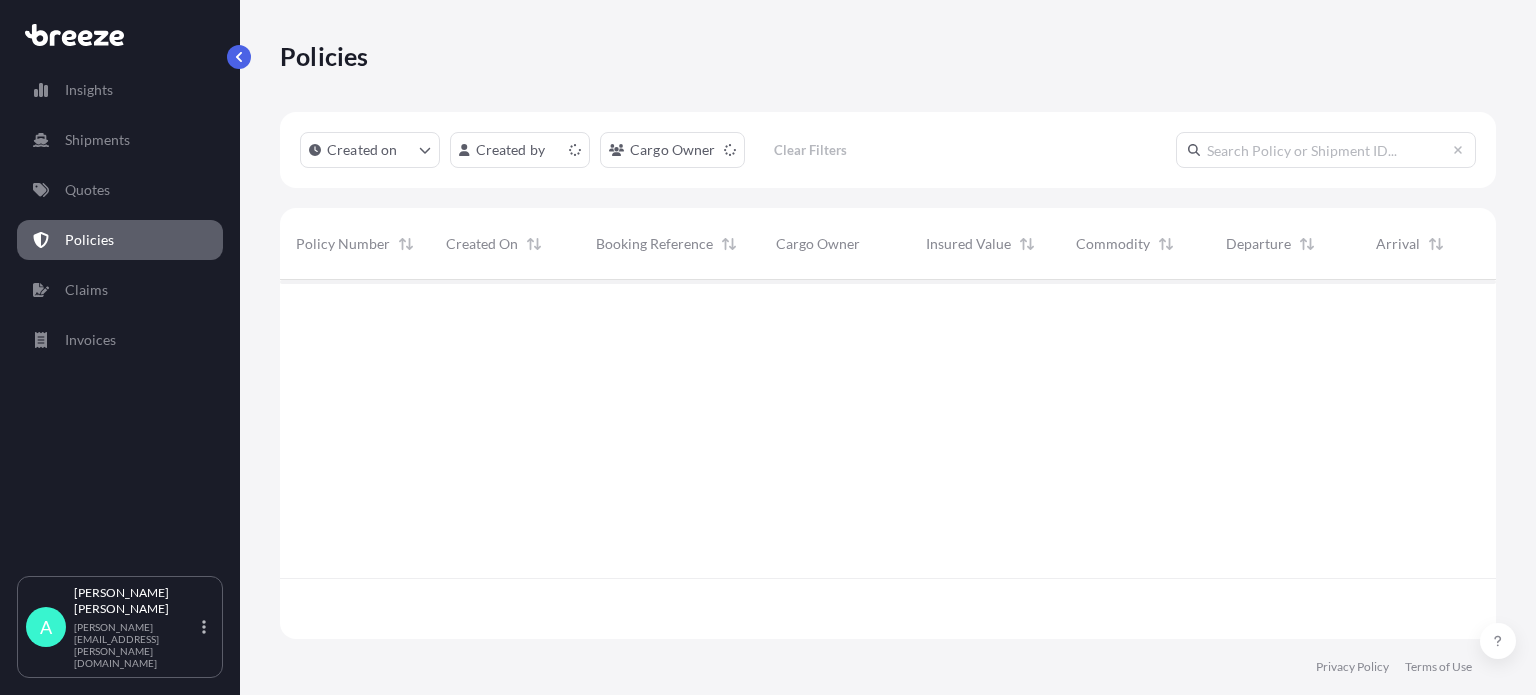 scroll, scrollTop: 16, scrollLeft: 16, axis: both 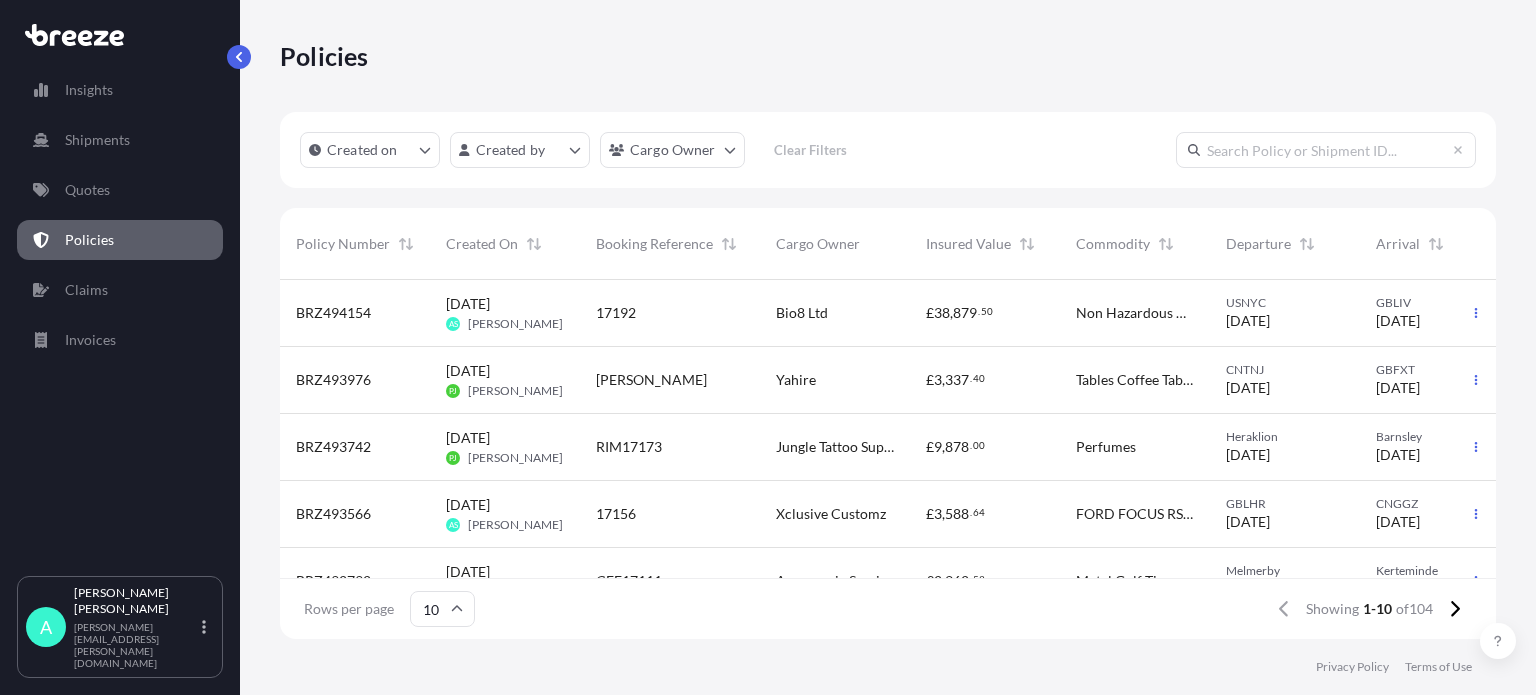 click on "Non Hazardous Water Treatment" at bounding box center (1135, 313) 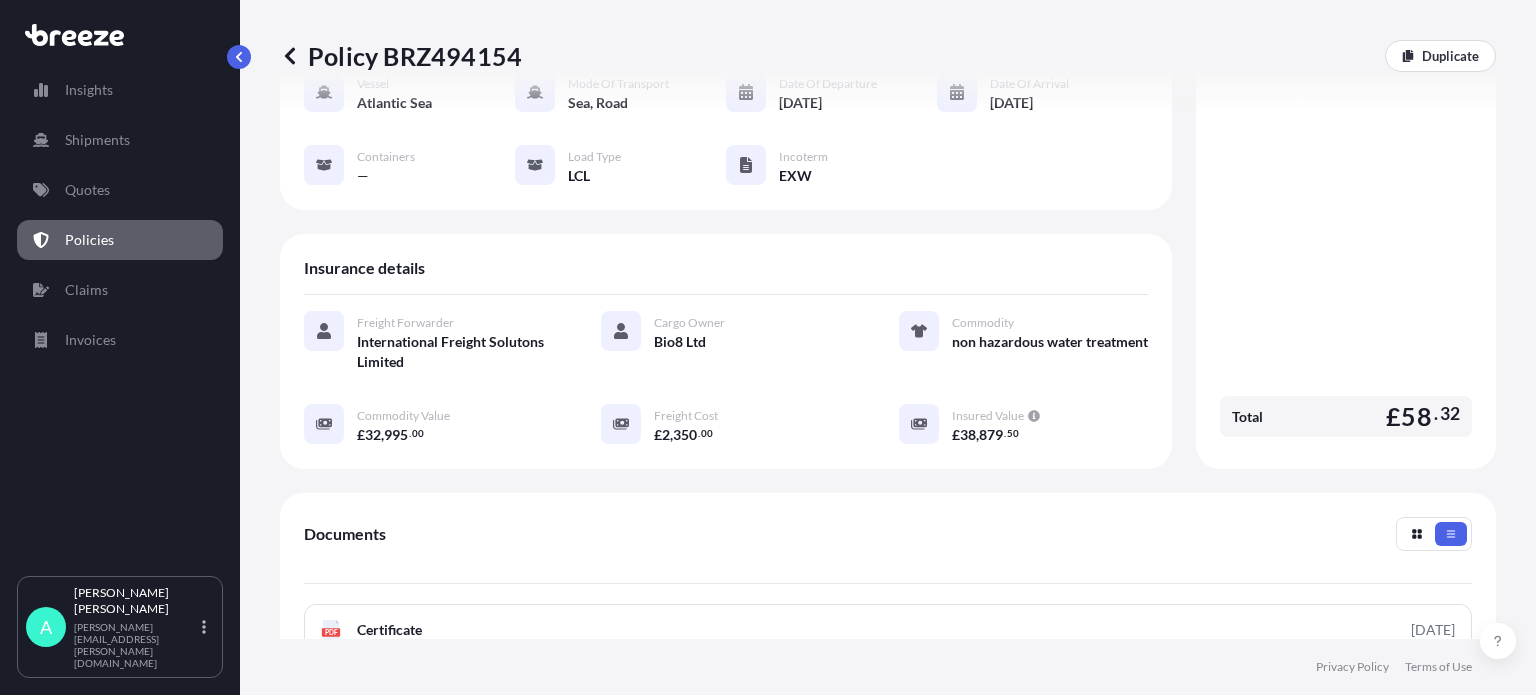 scroll, scrollTop: 300, scrollLeft: 0, axis: vertical 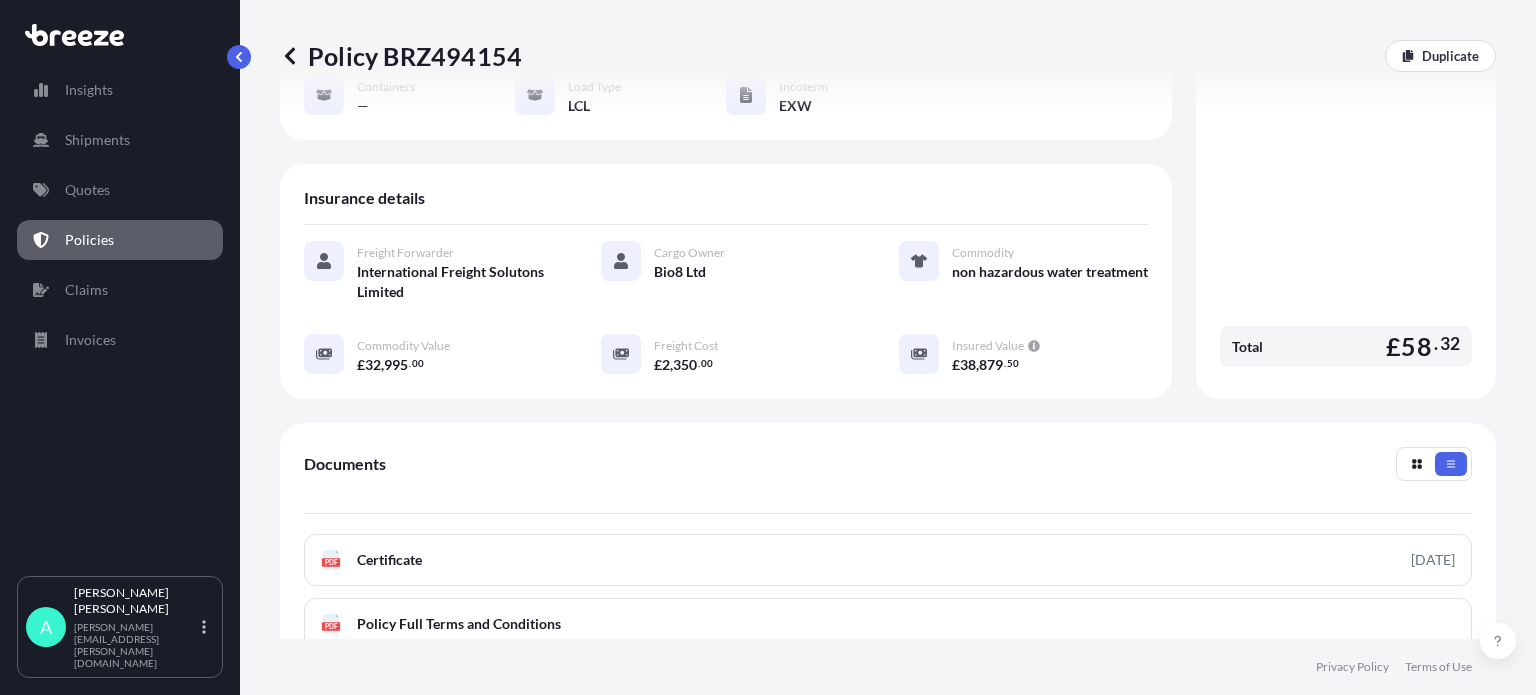 click on "Policy BRZ494154" at bounding box center (401, 56) 